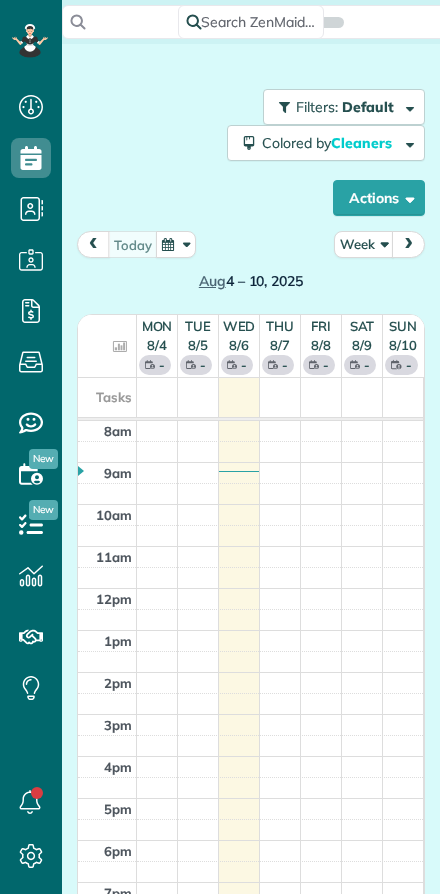 scroll, scrollTop: 0, scrollLeft: 0, axis: both 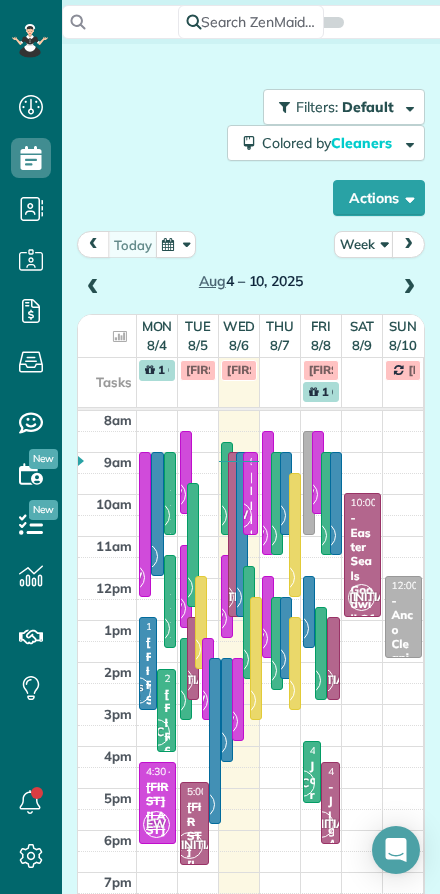 click on "Week" at bounding box center (364, 244) 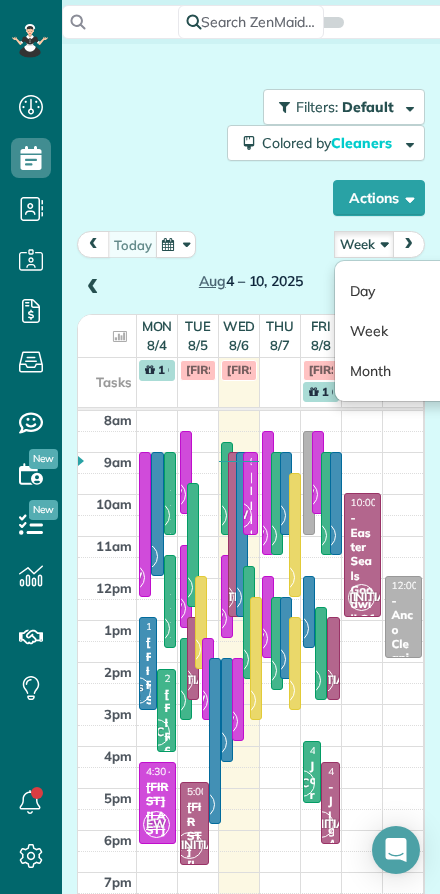 click on "Day" at bounding box center [414, 291] 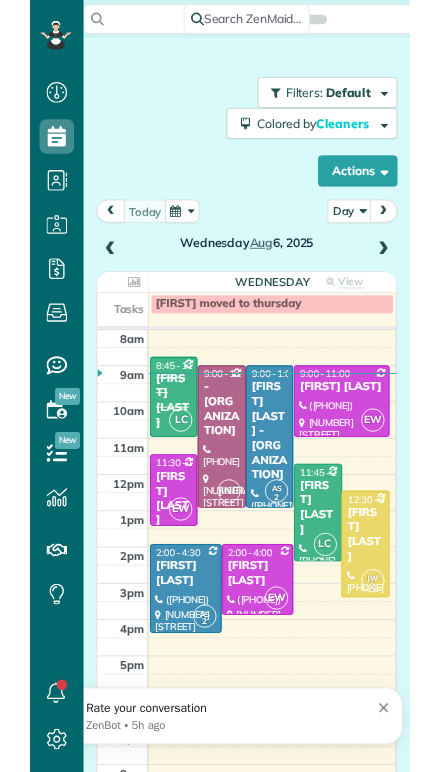 scroll, scrollTop: 0, scrollLeft: 0, axis: both 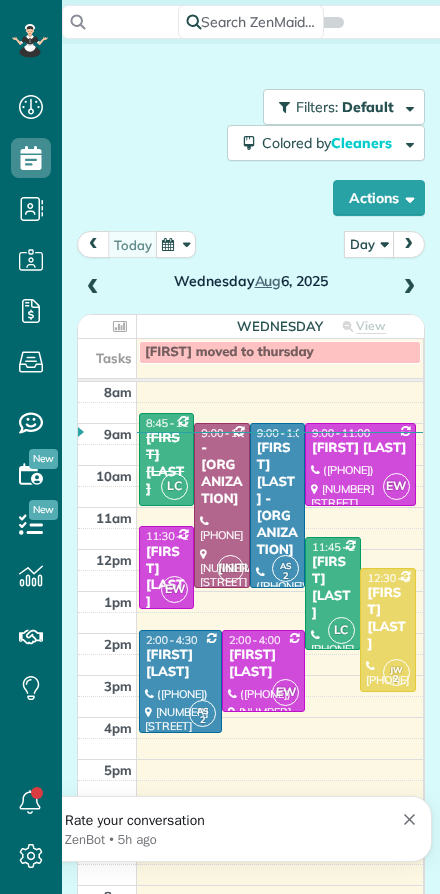 click on "[FIRST] [LAST]" at bounding box center (166, 464) 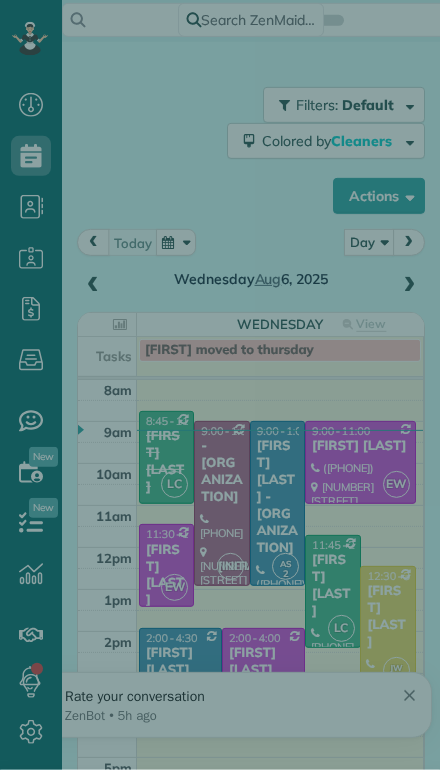 scroll, scrollTop: 44, scrollLeft: 0, axis: vertical 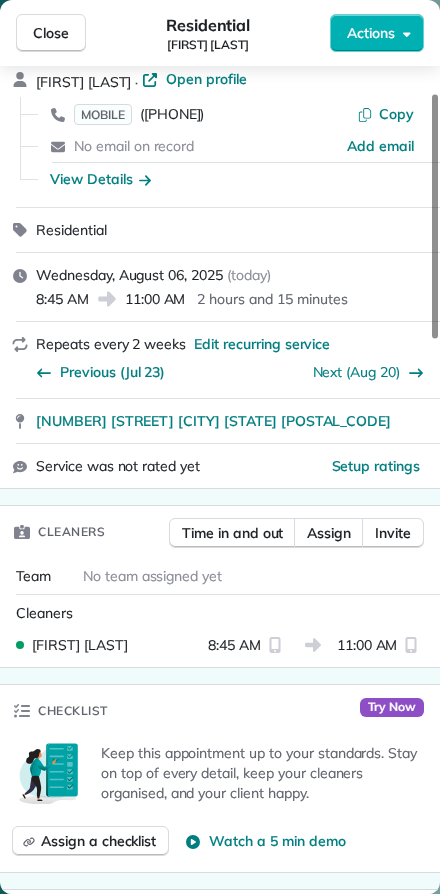 click on "Close" at bounding box center (51, 33) 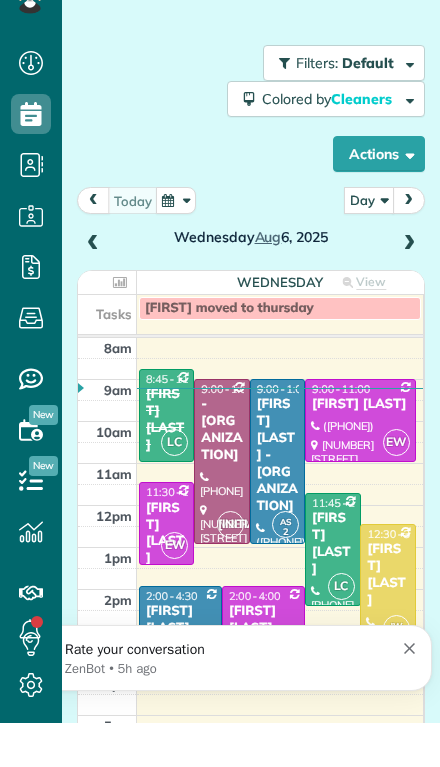 scroll, scrollTop: 44, scrollLeft: 0, axis: vertical 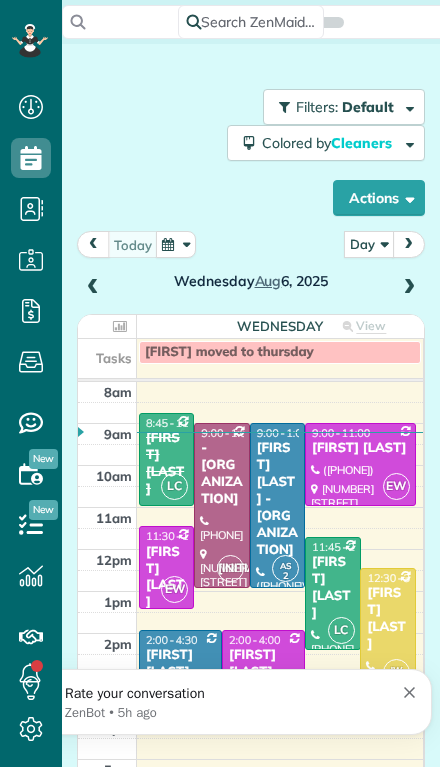 click on "Search ZenMaid…
Filters:   Default
Colored by  Cleaners
Color by Cleaner
Color by Team
Color by Status
Color by Recurrence
Color by Paid/Unpaid
Filters  Default
Schedule Changes
Actions
Create Appointment
Create Task
Clock In/Out
Send Work Orders
Print Route Sheets" at bounding box center [251, 419] 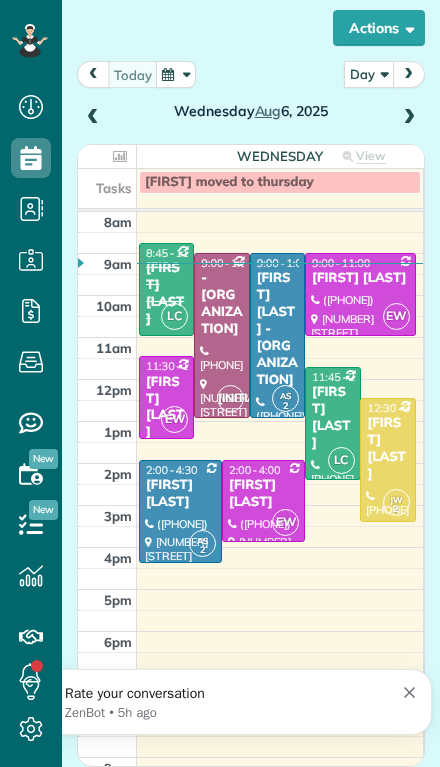 scroll, scrollTop: 170, scrollLeft: 0, axis: vertical 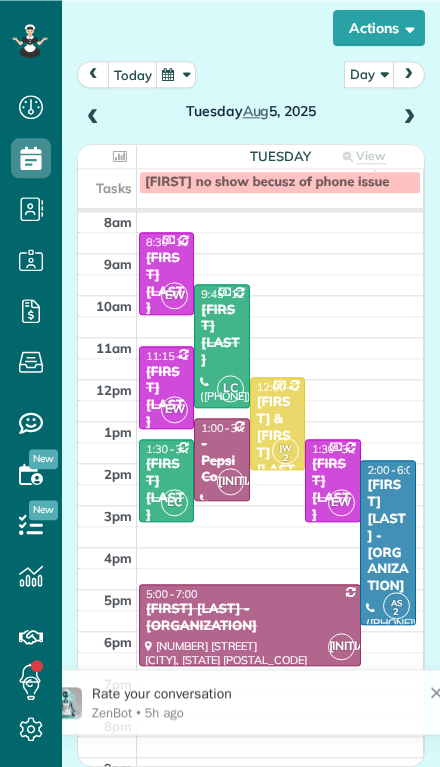 click on "Filters:   Default
Colored by  Cleaners
Color by Cleaner
Color by Team
Color by Status
Color by Recurrence
Color by Paid/Unpaid
Filters  Default
Schedule Changes
Actions
Create Appointment
Create Task
Clock In/Out
Send Work Orders
Print Route Sheets
Today's Emails/Texts
View Metrics
Export data.." at bounding box center [251, -18] 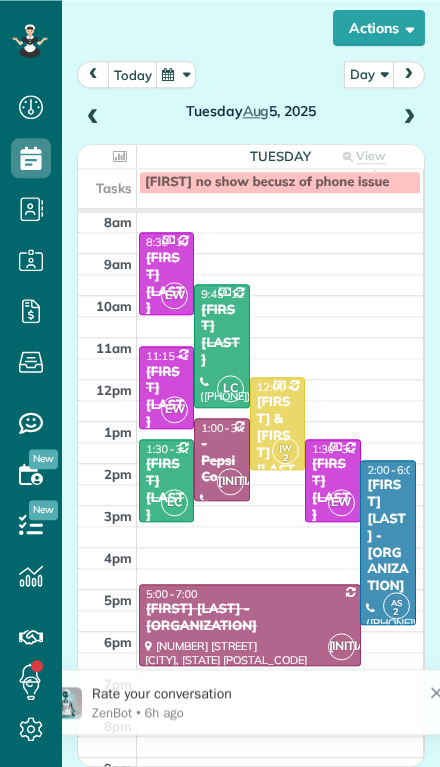click on "Filters:   Default
Colored by  Cleaners
Color by Cleaner
Color by Team
Color by Status
Color by Recurrence
Color by Paid/Unpaid
Filters  Default
Schedule Changes
Actions
Create Appointment
Create Task
Clock In/Out
Send Work Orders
Print Route Sheets
Today's Emails/Texts
View Metrics
Export data.." at bounding box center [251, -18] 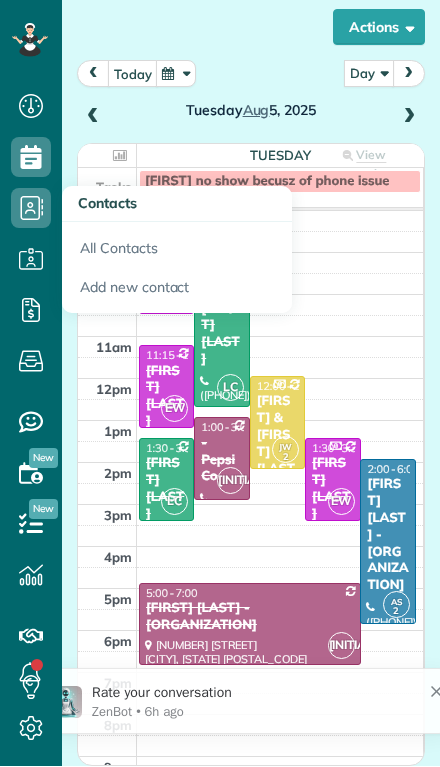 scroll, scrollTop: 43, scrollLeft: 0, axis: vertical 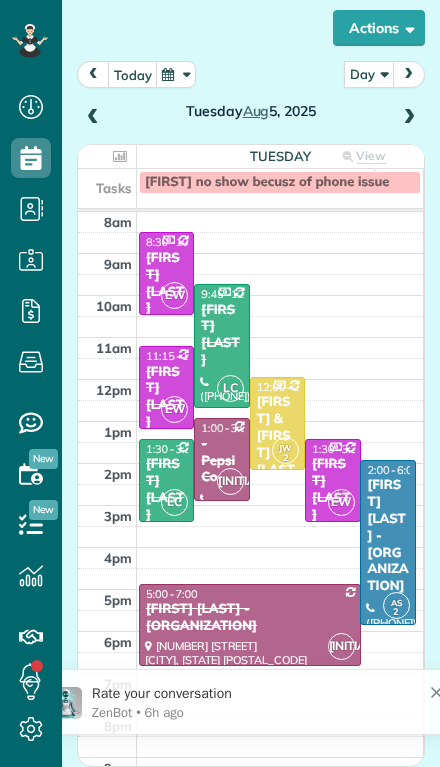 click on "Rate your conversation ZenBot • 6h ago" at bounding box center (220, 708) 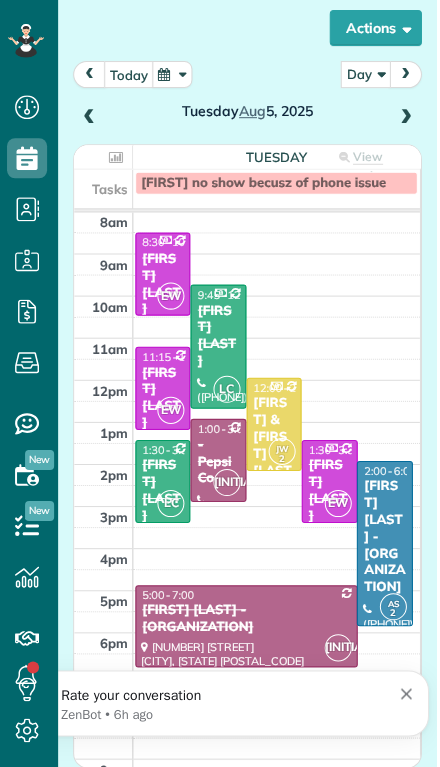 scroll, scrollTop: 44, scrollLeft: 0, axis: vertical 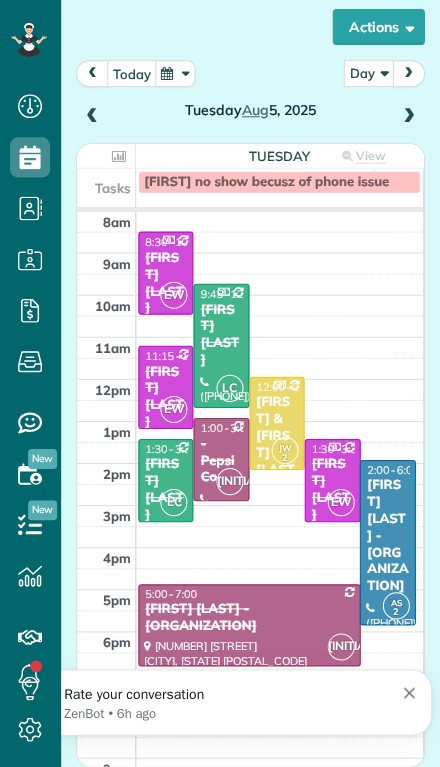 click at bounding box center (94, 74) 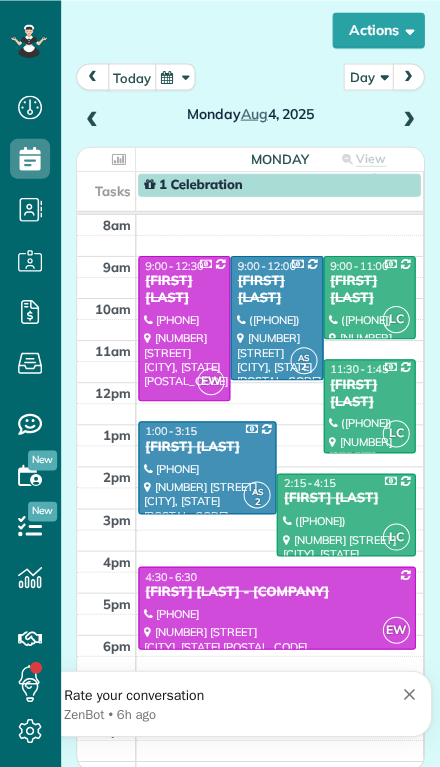 scroll, scrollTop: 0, scrollLeft: 0, axis: both 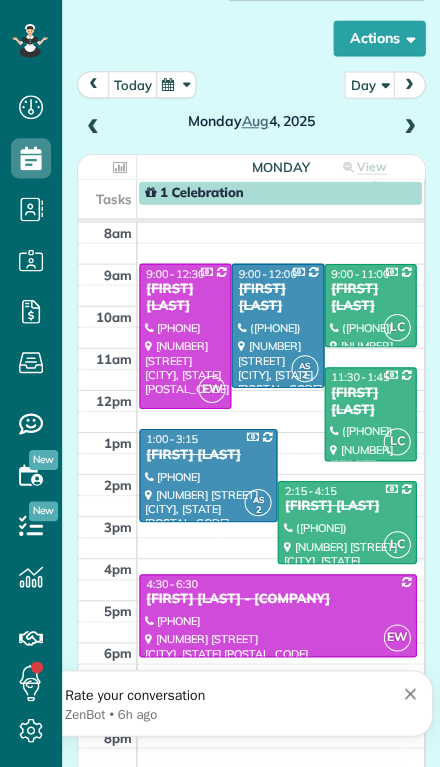 click on "Rate your conversation ZenBot • 6h ago" at bounding box center [220, 703] 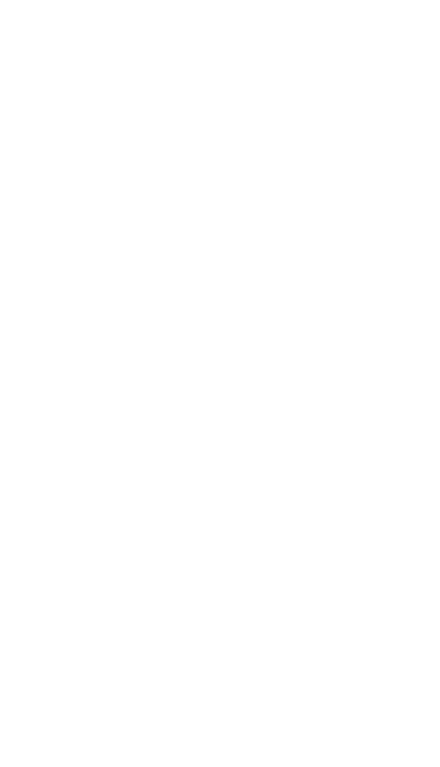 scroll, scrollTop: 0, scrollLeft: 0, axis: both 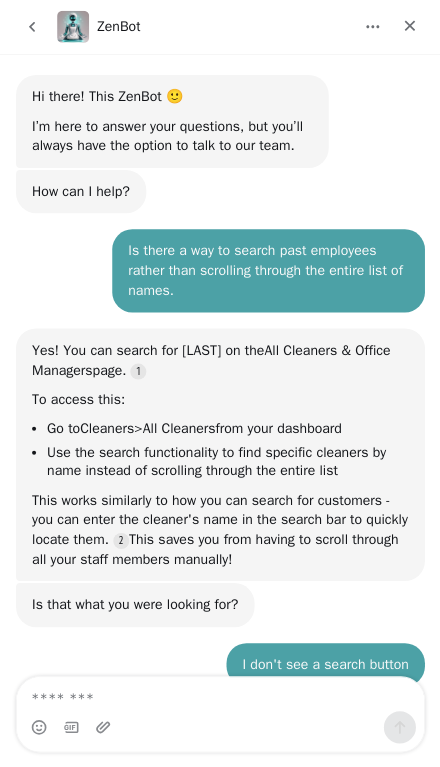 click on "ZenBot" at bounding box center (204, 27) 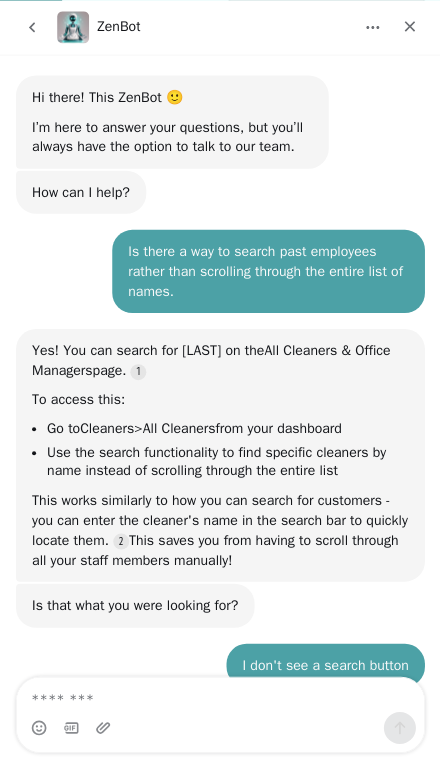 scroll, scrollTop: 0, scrollLeft: 0, axis: both 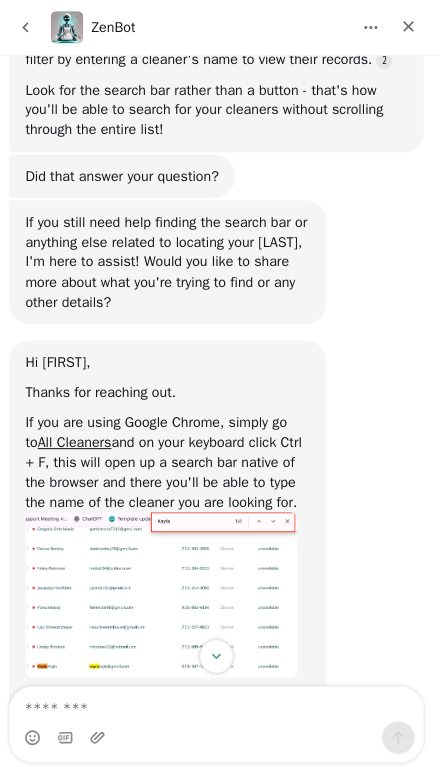 click on "Look for the search bar rather than a button - that's how you'll be able to search for your cleaners without scrolling through the entire list!" at bounding box center [213, 108] 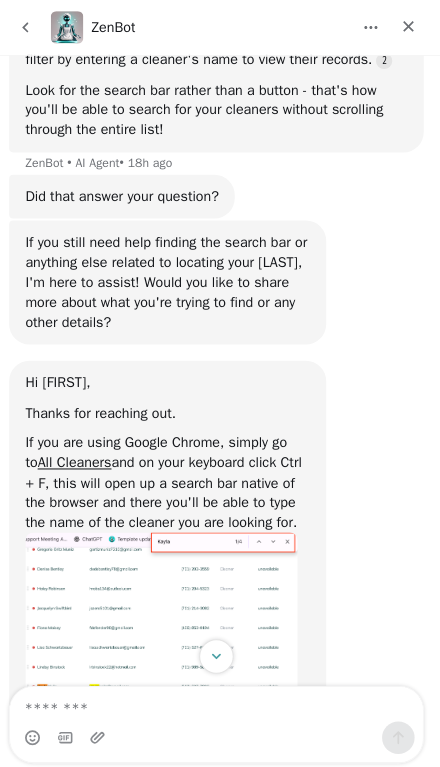 scroll, scrollTop: 877, scrollLeft: 0, axis: vertical 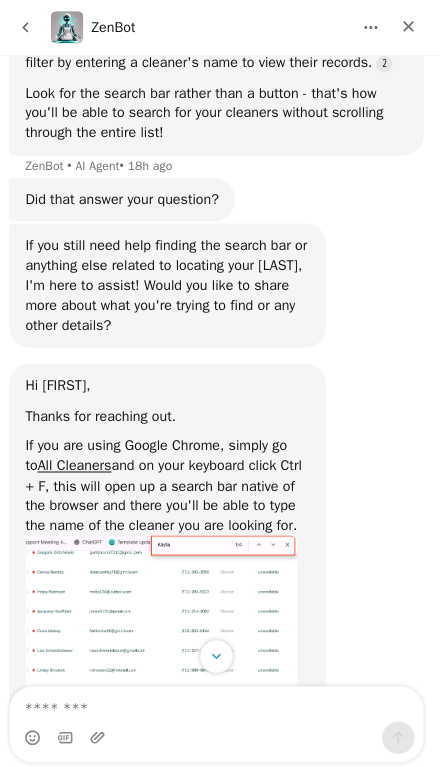 click at bounding box center (213, 713) 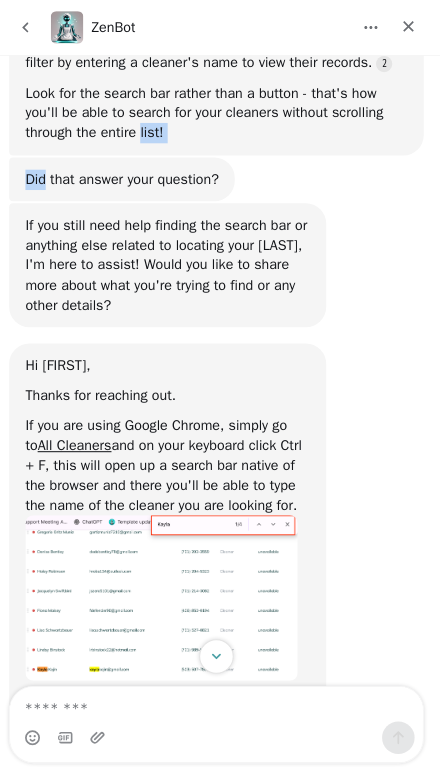 click on "Additionally, if you're looking at the  List View  for appointments, there's also a search box there where you can filter by entering a cleaner's name to view their records." at bounding box center (213, 42) 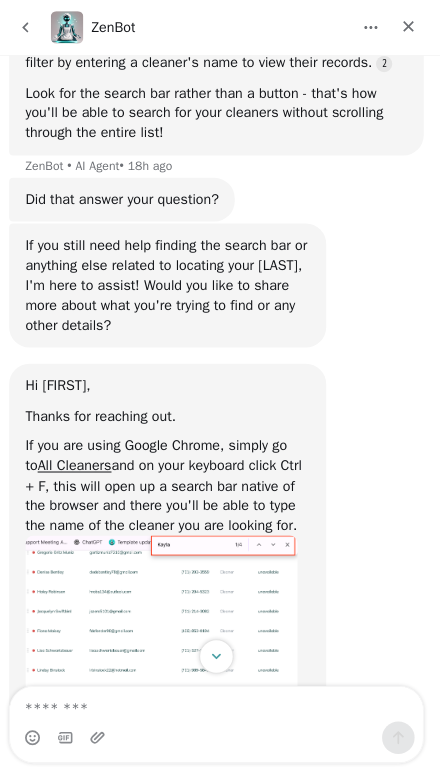 click on "Additionally, if you're looking at the  List View  for appointments, there's also a search box there where you can filter by entering a cleaner's name to view their records." at bounding box center [213, 42] 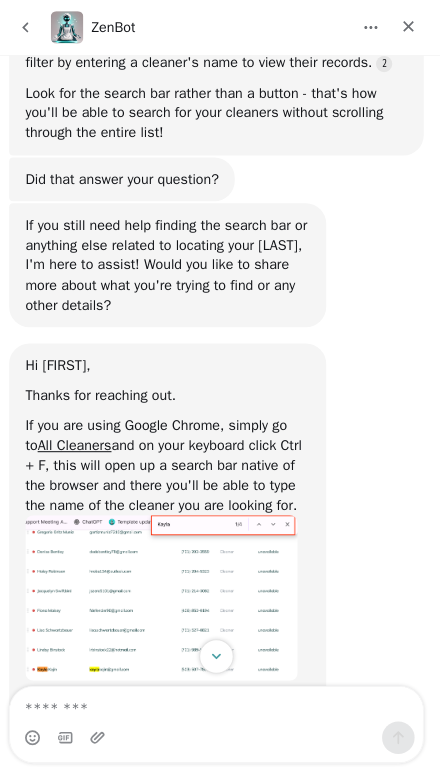 scroll, scrollTop: 44, scrollLeft: 0, axis: vertical 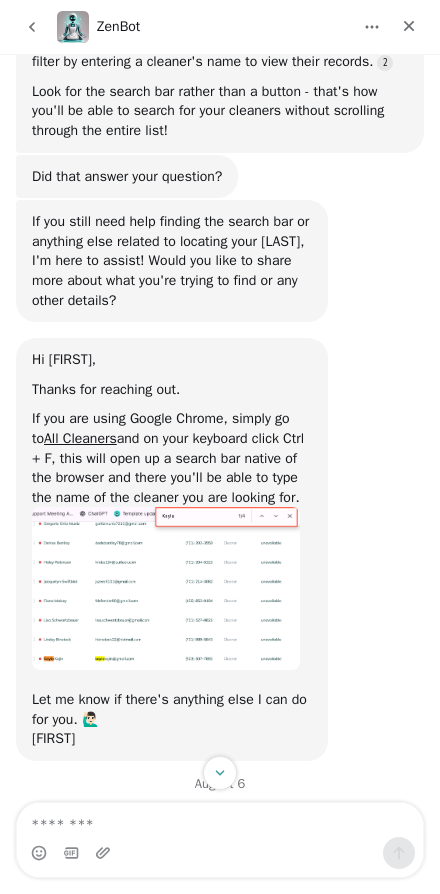 click on "Additionally, if you're looking at the  List View  for appointments, there's also a search box there where you can filter by entering a cleaner's name to view their records." at bounding box center [220, 42] 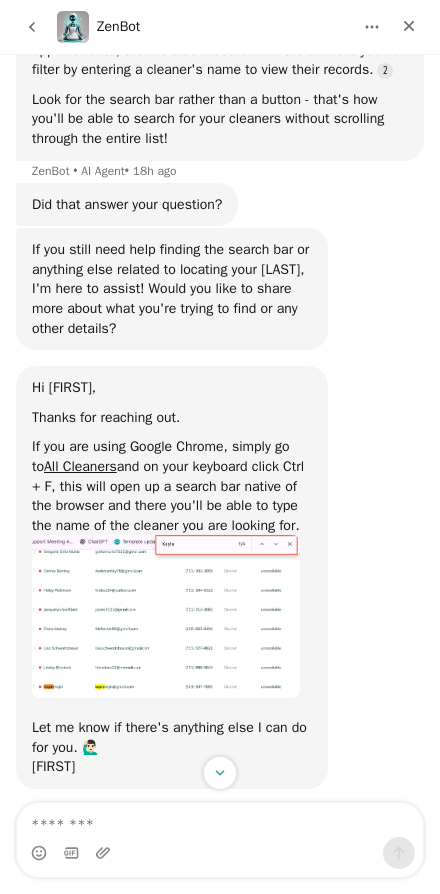 scroll, scrollTop: 868, scrollLeft: 0, axis: vertical 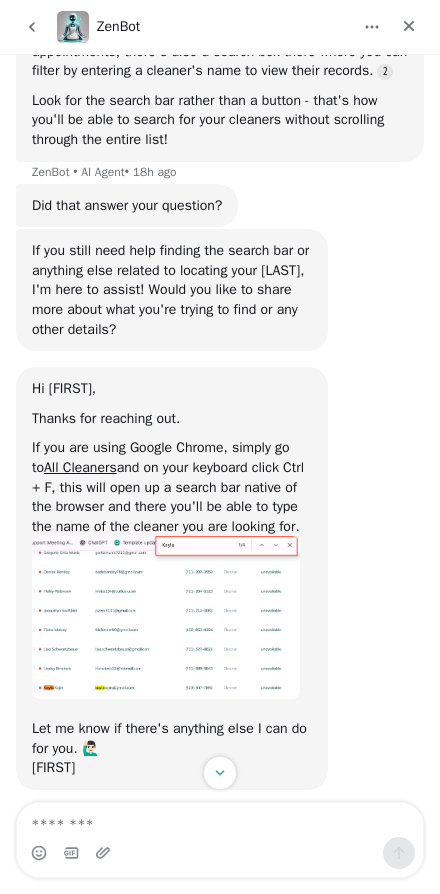 click on "ZenBot" at bounding box center [220, 27] 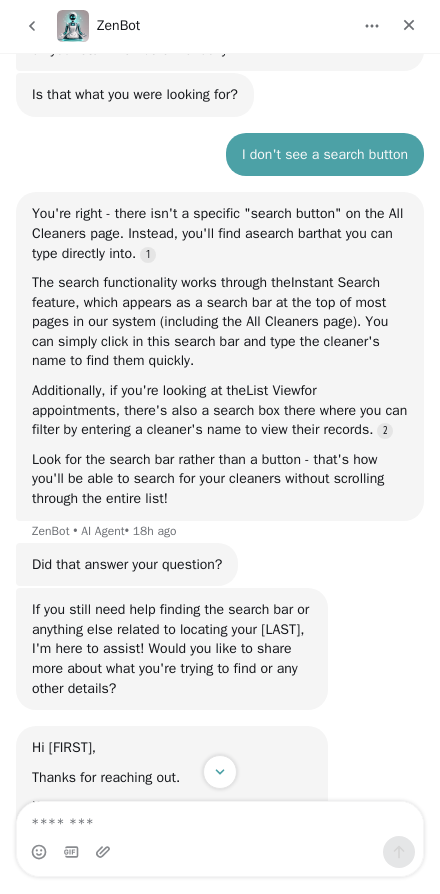 scroll, scrollTop: 506, scrollLeft: 0, axis: vertical 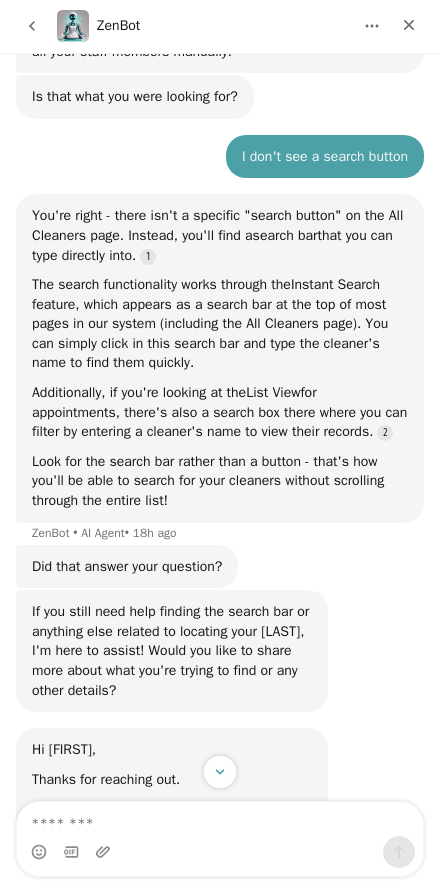 click on "This works similarly to how you can search for customers - you can enter the cleaner's name in the search bar to quickly locate them.  This saves you from having to scroll through all your staff members manually!" at bounding box center [220, 22] 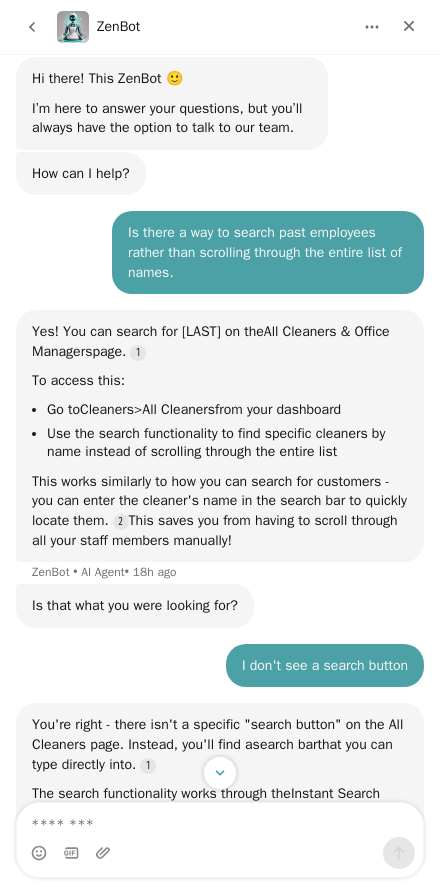 scroll, scrollTop: 18, scrollLeft: 0, axis: vertical 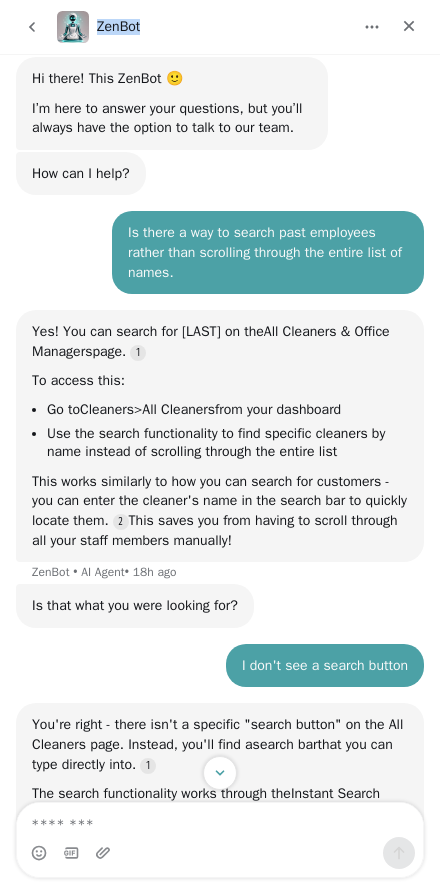 click on "ZenBot" at bounding box center (220, 27) 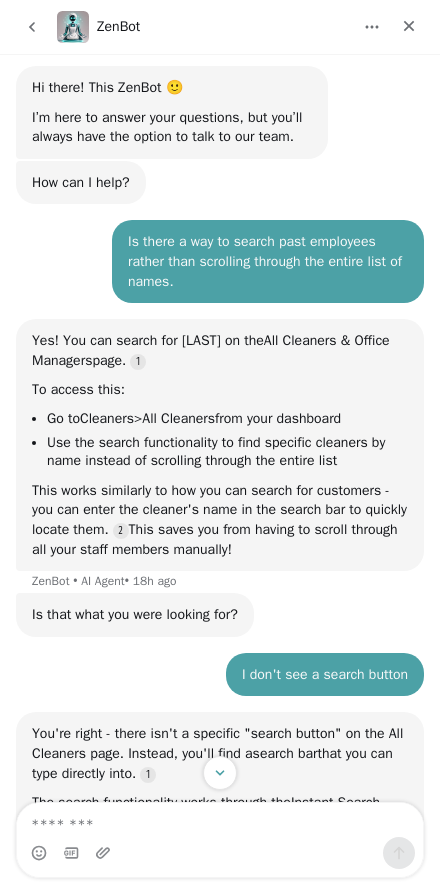 scroll, scrollTop: 10, scrollLeft: 0, axis: vertical 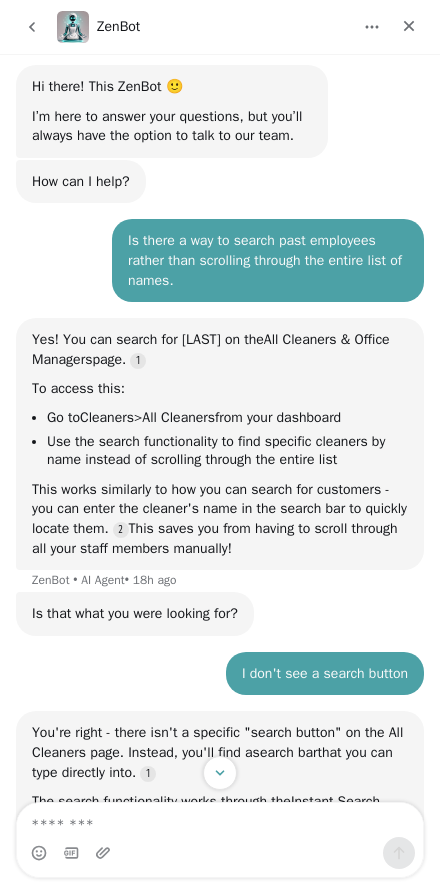 click on "Hi there! This ZenBot 🙂   I’m here to answer your questions, but you’ll always have the option to talk to our team. ZenBot   • AI Agent  •   18h ago" at bounding box center (172, 111) 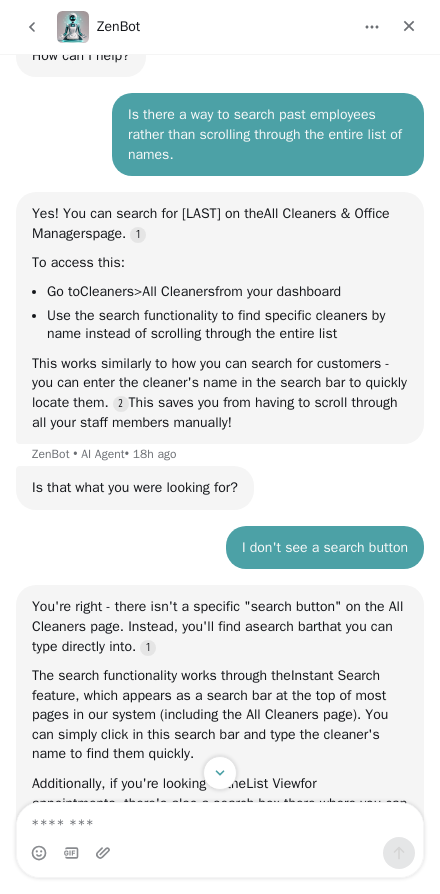 scroll, scrollTop: 156, scrollLeft: 0, axis: vertical 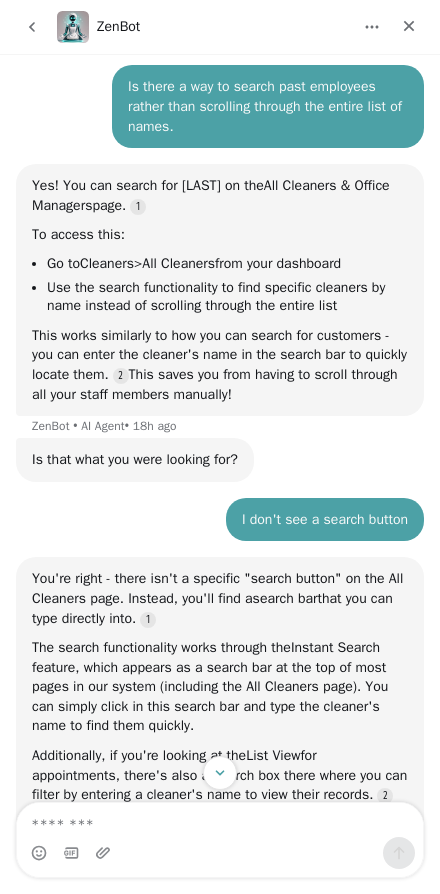 click on "How can I help? ZenBot    •   18h ago" at bounding box center (81, 28) 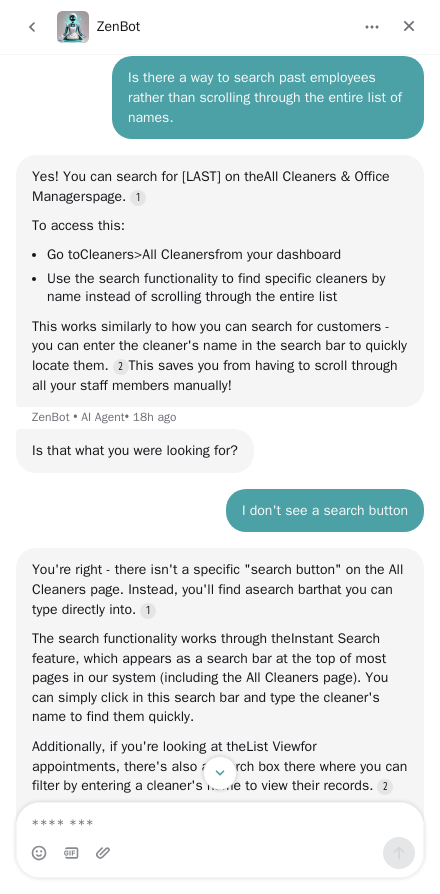 scroll, scrollTop: 220, scrollLeft: 0, axis: vertical 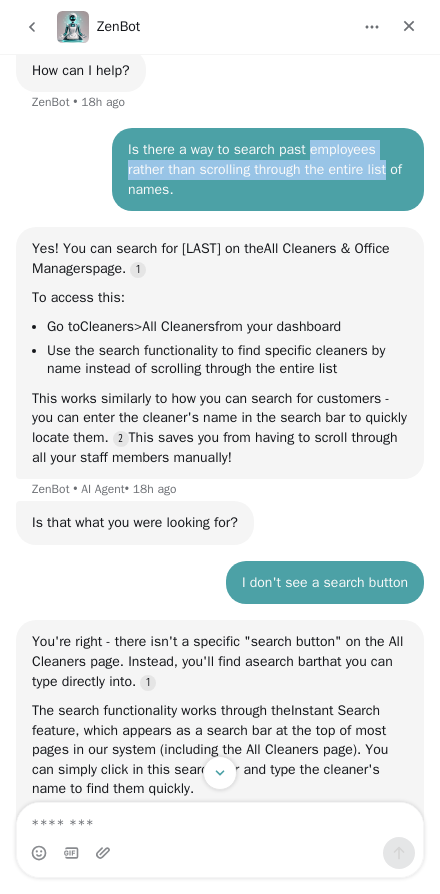 click on "Hi there! This ZenBot 🙂   I’m here to answer your questions, but you’ll always have the option to talk to our team. ZenBot   • AI Agent  •   18h ago" at bounding box center (220, -9) 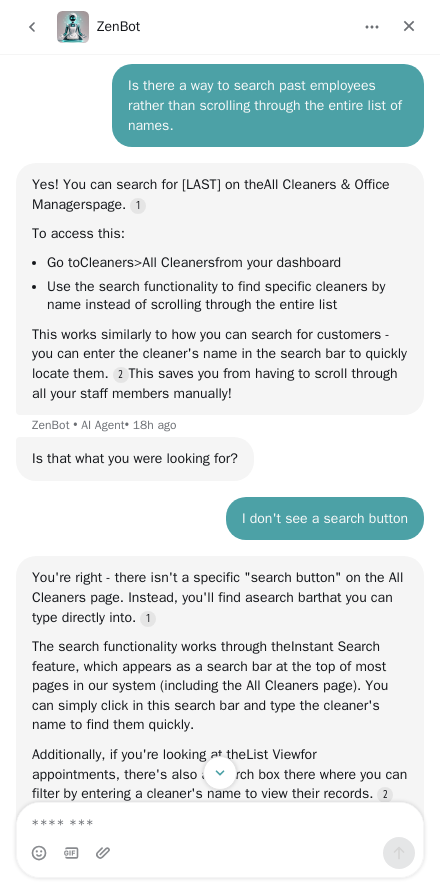 scroll, scrollTop: 213, scrollLeft: 0, axis: vertical 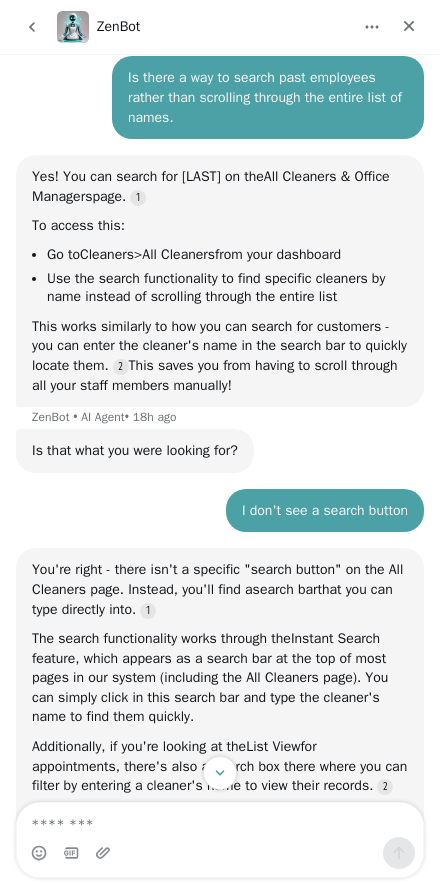 click on "Is there a way to search past employees rather than scrolling through the entire list of names.  [FIRST]    •   18h ago" at bounding box center (268, 97) 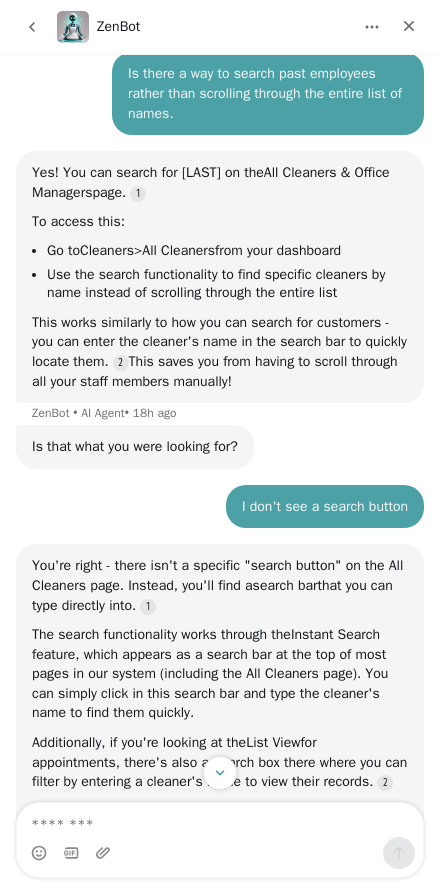 scroll, scrollTop: 0, scrollLeft: 0, axis: both 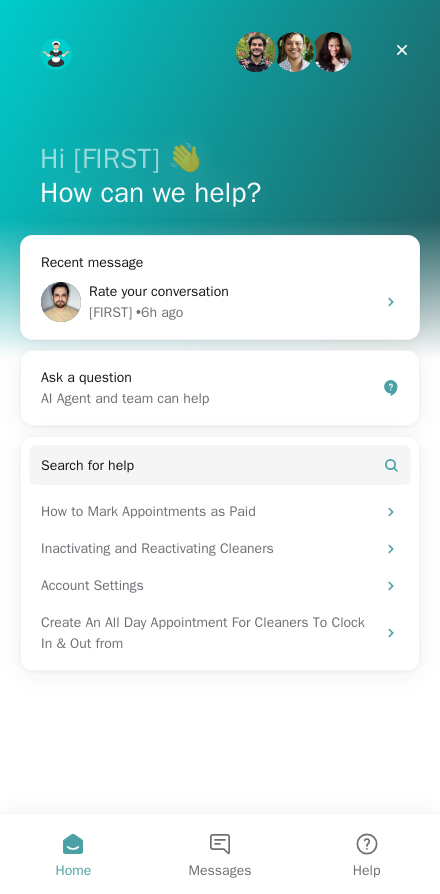 click on "Home" at bounding box center [73, 854] 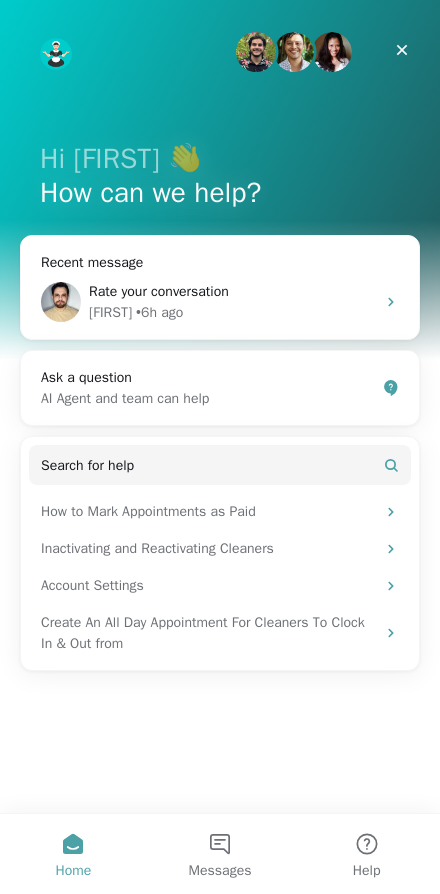 click at bounding box center [402, 50] 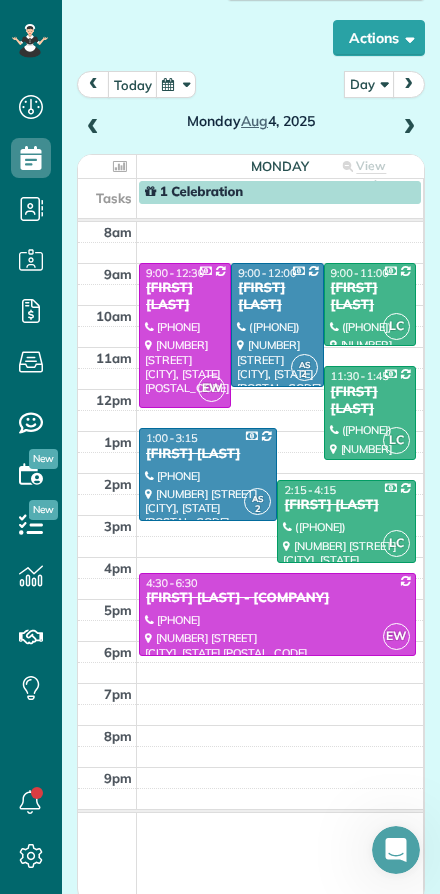 scroll, scrollTop: 0, scrollLeft: 0, axis: both 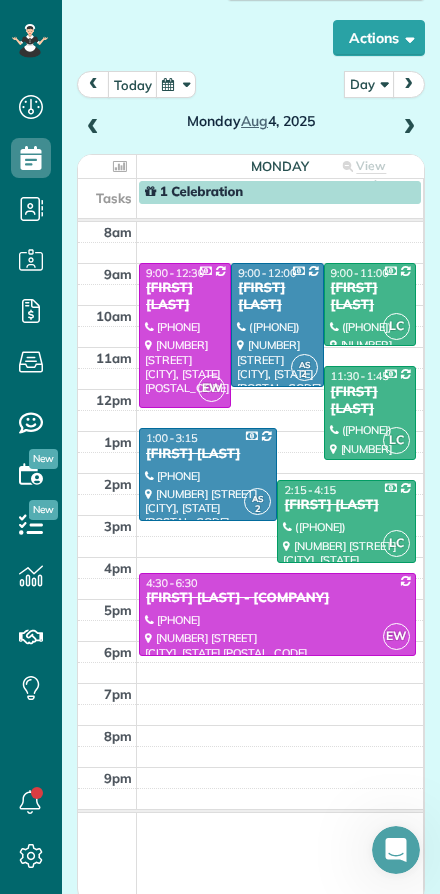 click on "today" at bounding box center (133, 84) 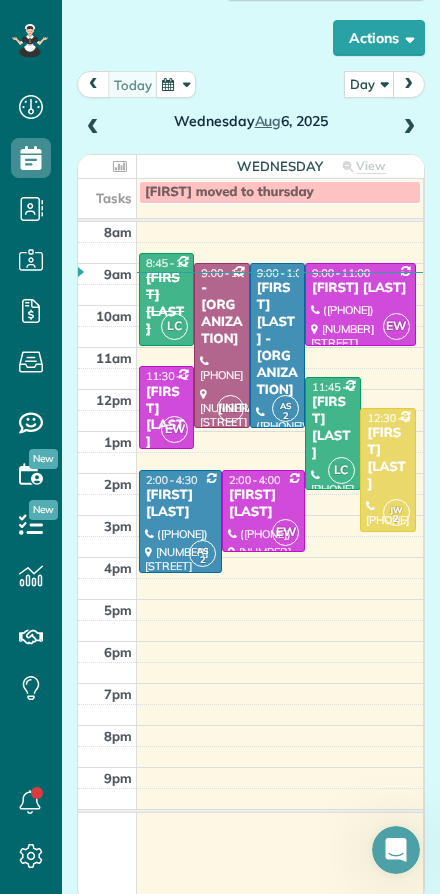 click on "[FIRST] [LAST]" at bounding box center (166, 304) 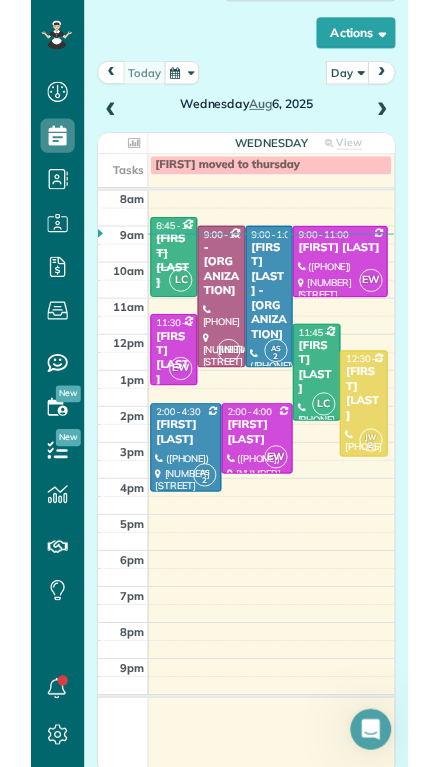 scroll, scrollTop: 44, scrollLeft: 0, axis: vertical 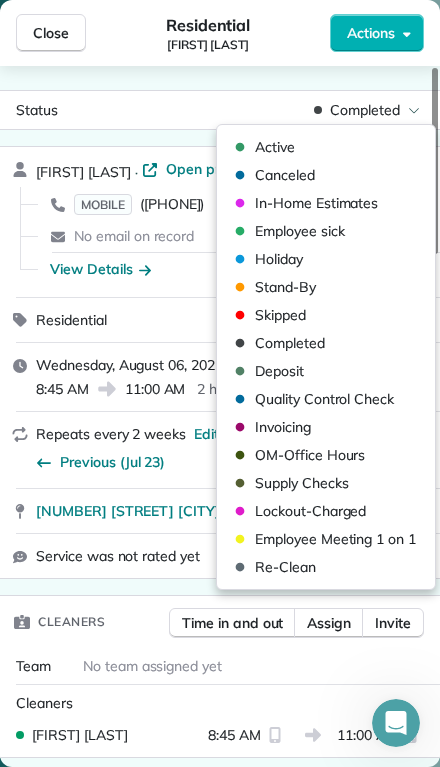 click on "Active" at bounding box center [275, 147] 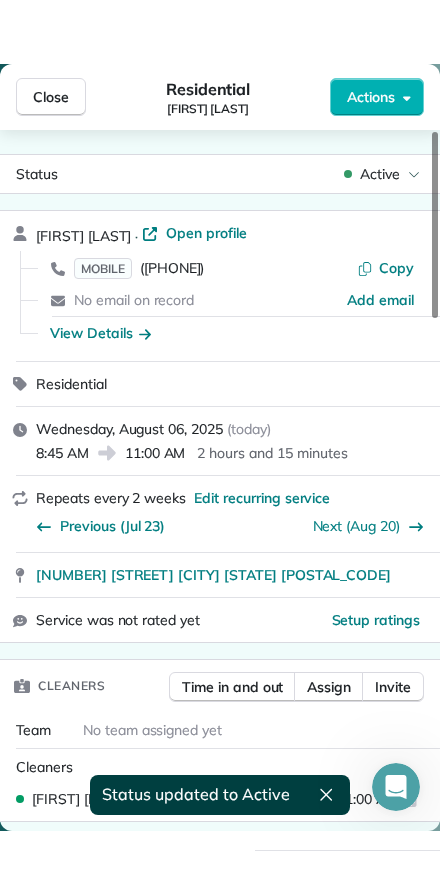 scroll, scrollTop: 0, scrollLeft: 0, axis: both 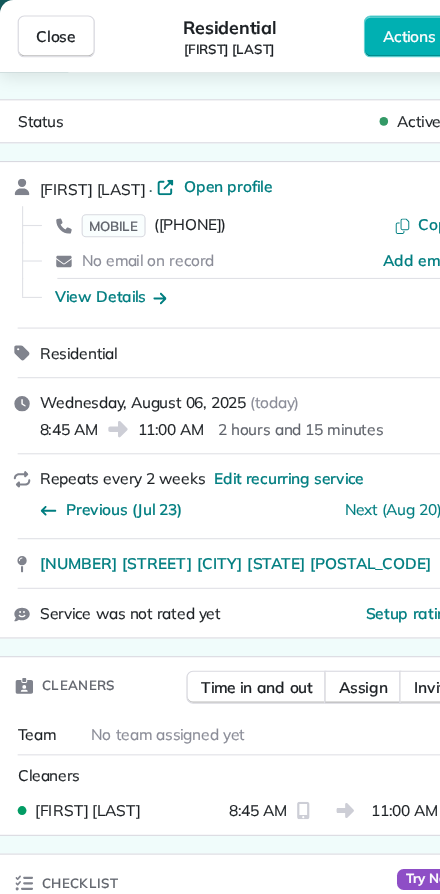 click on "Close" at bounding box center [51, 33] 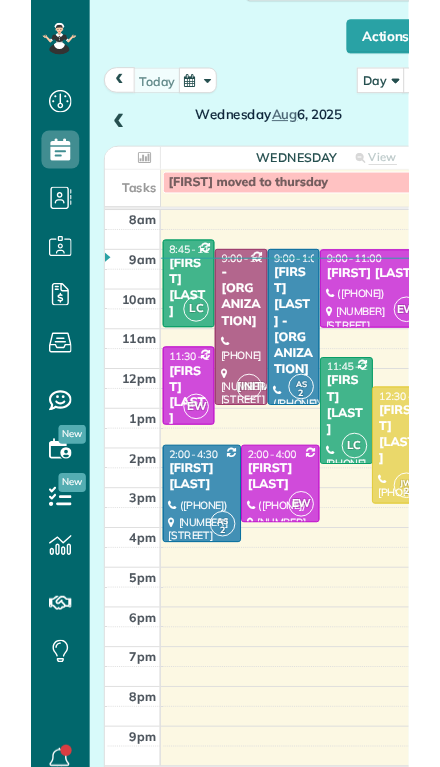 scroll, scrollTop: 811, scrollLeft: 62, axis: both 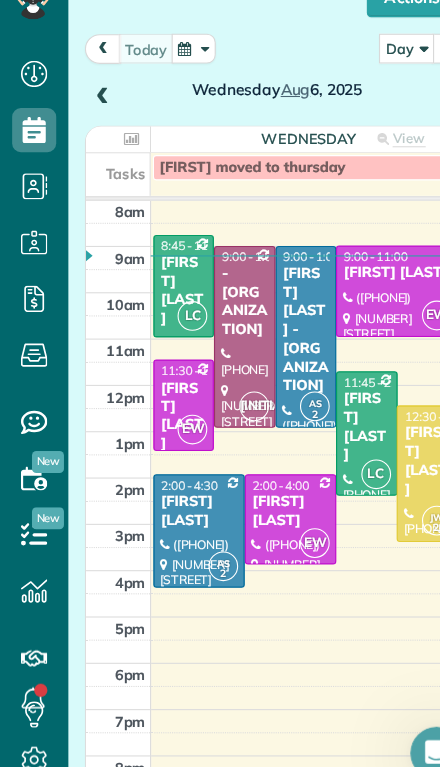 click on "[FIRST] [LAST] - [ORGANIZATION]" at bounding box center (277, 339) 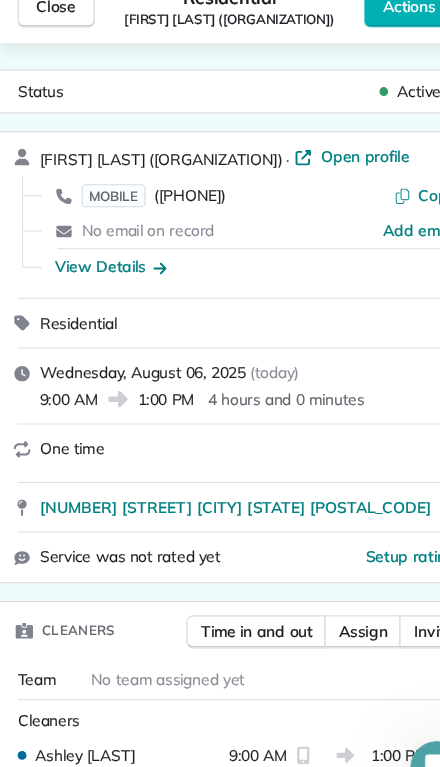 scroll, scrollTop: 0, scrollLeft: 0, axis: both 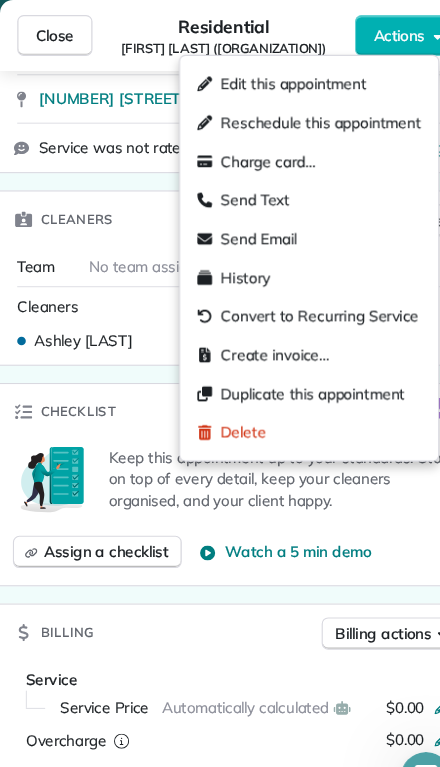 click on "Overcharge" at bounding box center (113, 688) 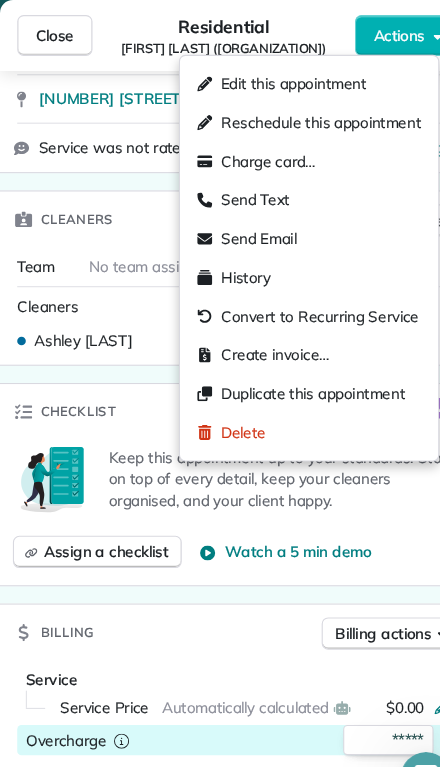 scroll, scrollTop: 43, scrollLeft: 0, axis: vertical 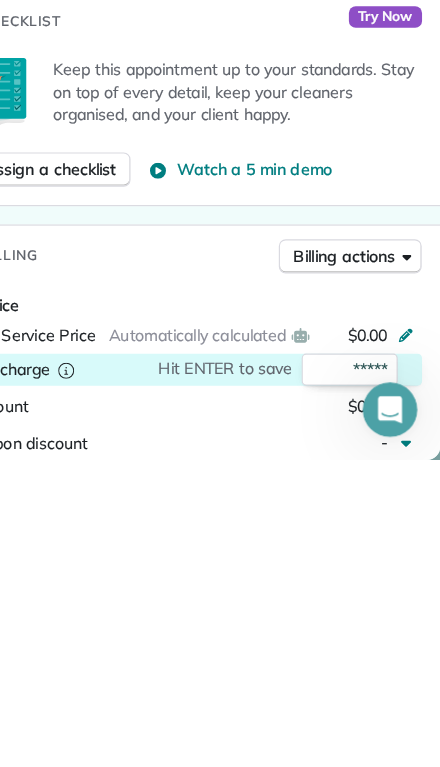 click on "Assign a checklist Watch a 5 min demo" at bounding box center (220, 513) 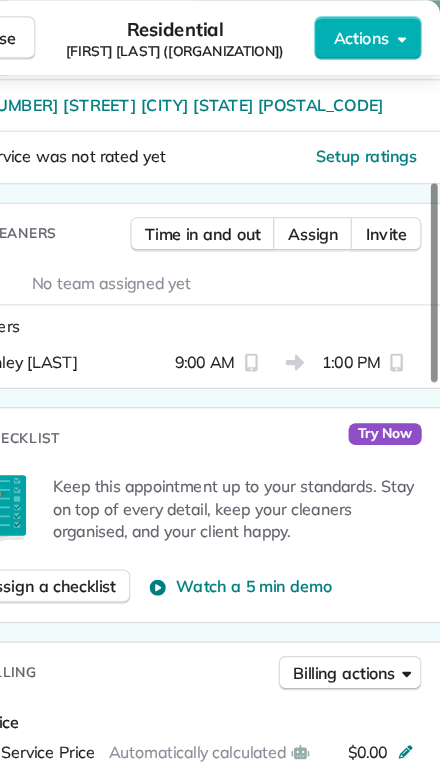 scroll, scrollTop: 0, scrollLeft: 0, axis: both 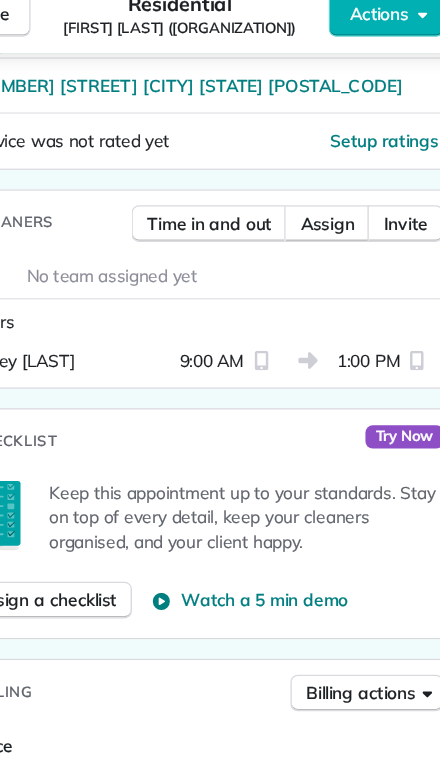 click on "[NUMBER] [STREET] [CITY] [STATE] [POSTAL_CODE]" at bounding box center (220, 92) 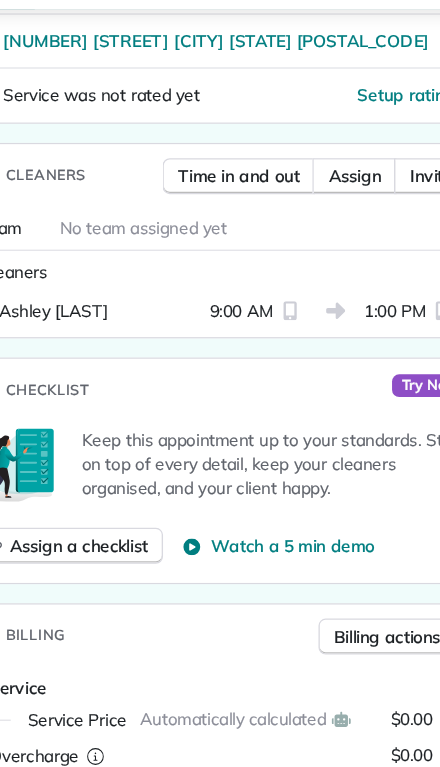 click on "Service was not rated yet Setup ratings" at bounding box center (220, 137) 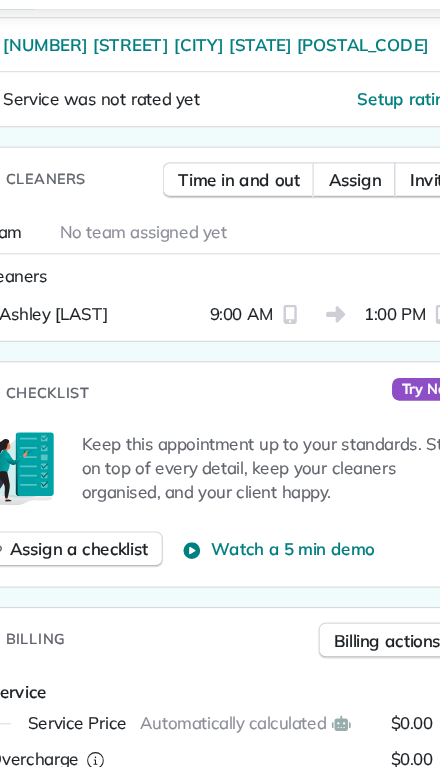 click on "[NUMBER] [STREET] [CITY] [STATE] [POSTAL_CODE]" at bounding box center (220, 95) 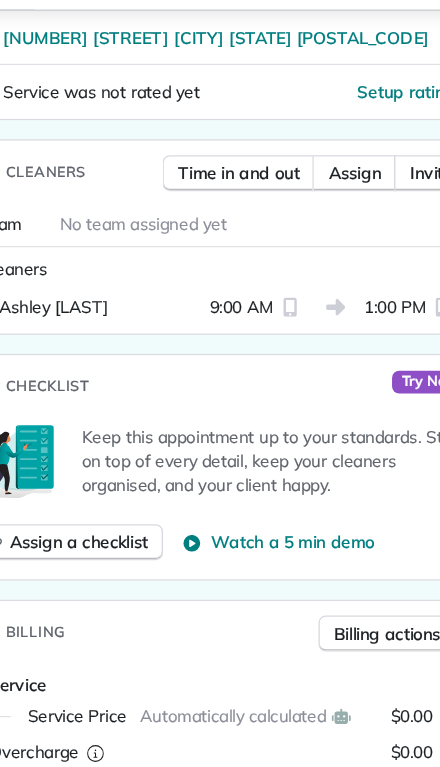 scroll, scrollTop: 399, scrollLeft: 0, axis: vertical 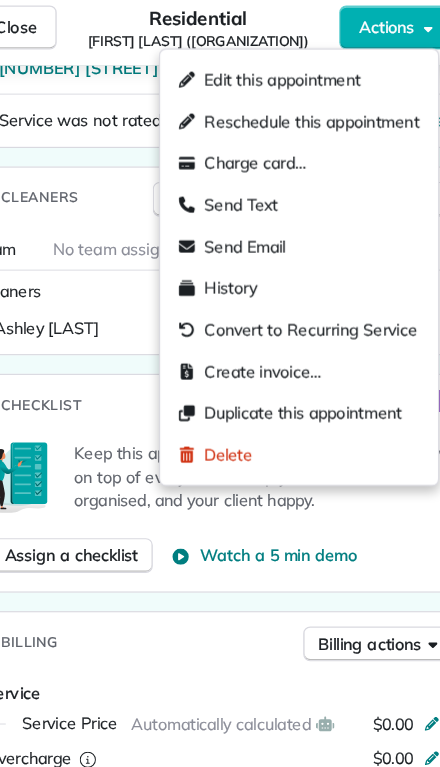 click on "Charge card…" at bounding box center [295, 150] 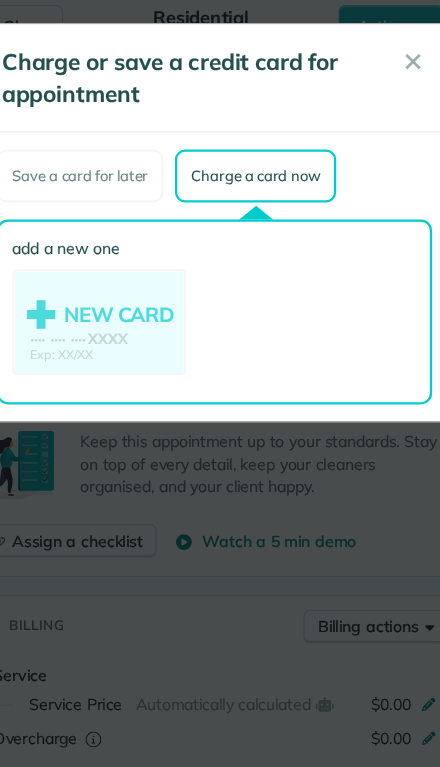 scroll, scrollTop: 0, scrollLeft: 0, axis: both 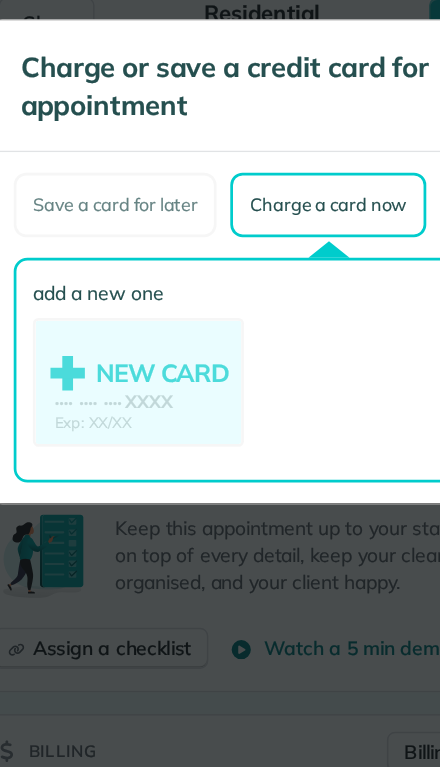 click on "Charge or save a credit card for appointment
✕
Save a card for later
Charge a card now
add a new one
NEW CARD
Exp: XX/XX
•••• •••• •••• XXXX
Charging a new card for [LAST] ([COMPANY], [LLC])
Credit or debit card
*  Amount
*  Statement Descriptor (22 letters max) *********
* Cancel" at bounding box center [220, 383] 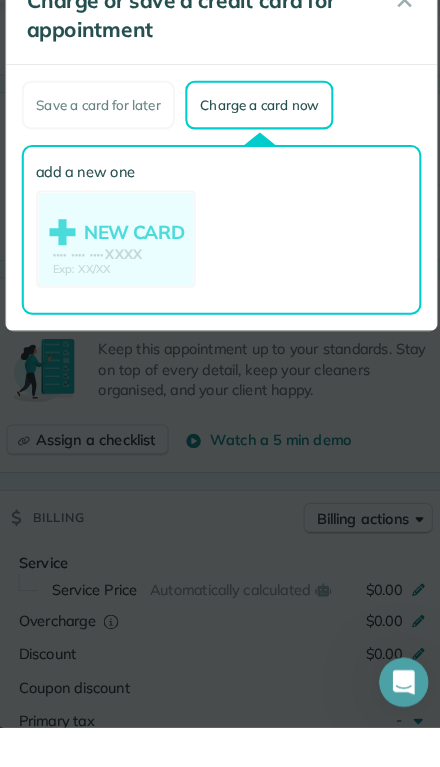 scroll, scrollTop: 37, scrollLeft: 0, axis: vertical 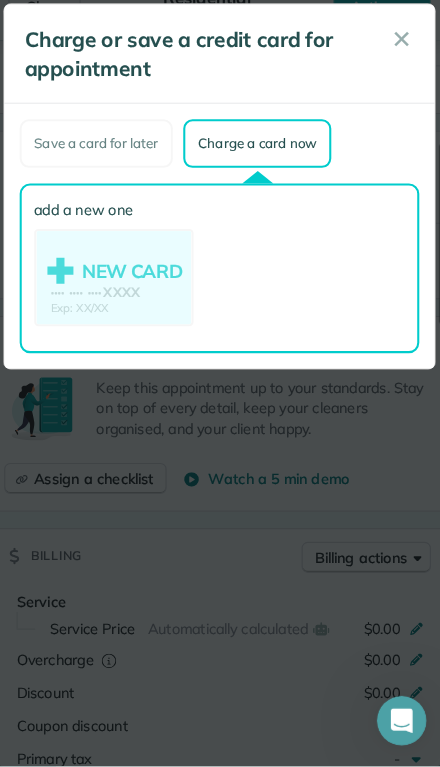 click on "Charge or save a credit card for appointment
✕
Save a card for later
Charge a card now
add a new one
NEW CARD
Exp: XX/XX
•••• •••• •••• XXXX
Charging a new card for [LAST] ([COMPANY], [LLC])
Credit or debit card
*  Amount
*  Statement Descriptor (22 letters max) *********
* Cancel" at bounding box center (220, 383) 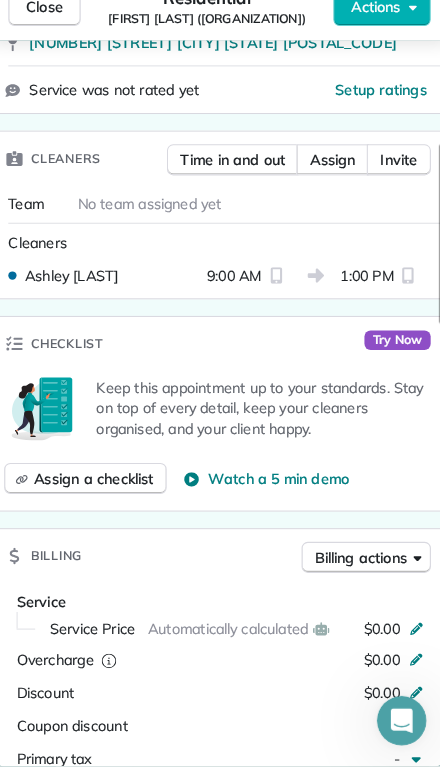 scroll, scrollTop: 414, scrollLeft: 0, axis: vertical 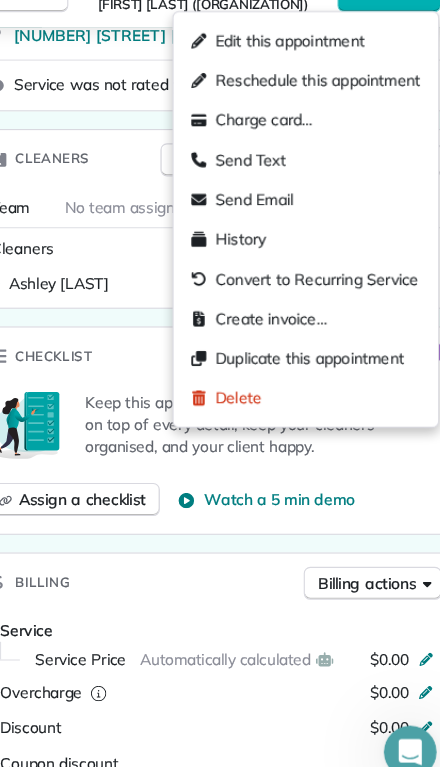 click on "Coupon discount" at bounding box center [77, 733] 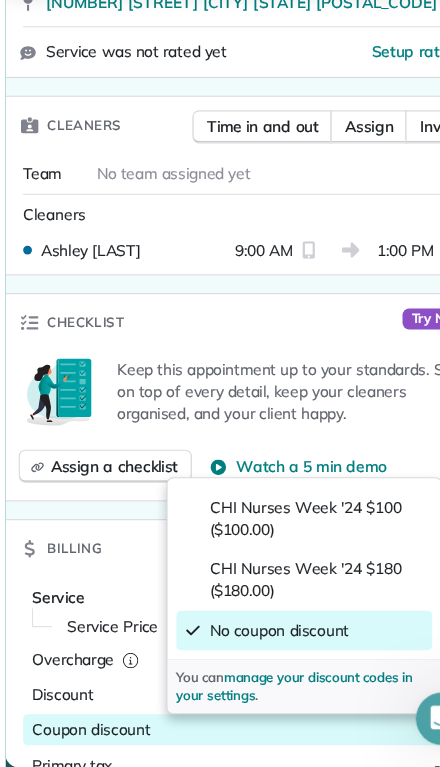 scroll, scrollTop: 44, scrollLeft: 0, axis: vertical 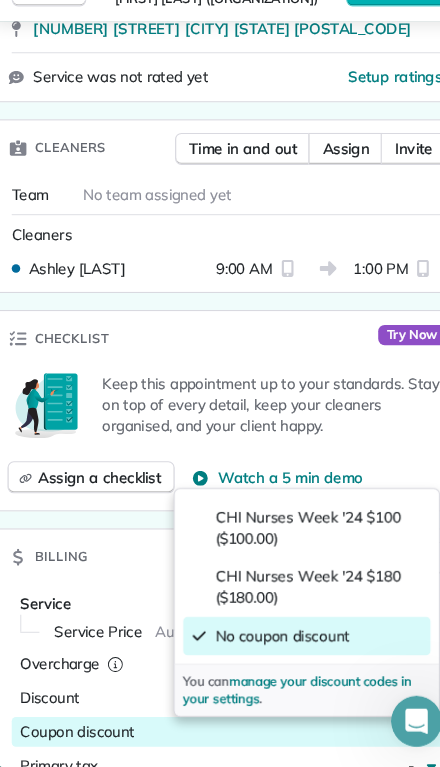 click on "Cleaners" at bounding box center [58, 185] 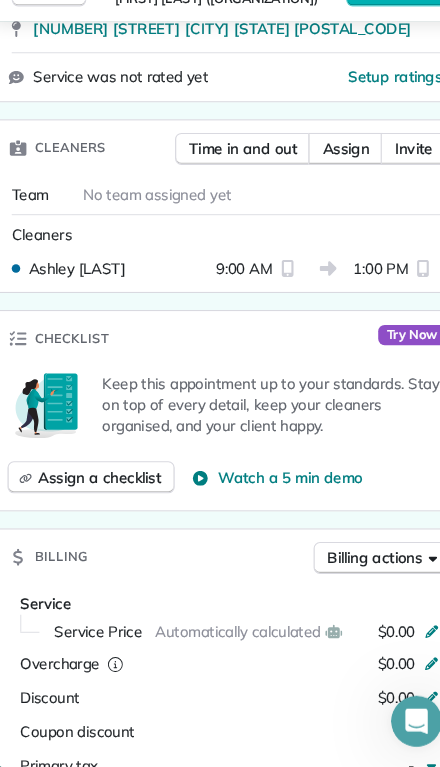 click on "Cleaners" at bounding box center (58, 185) 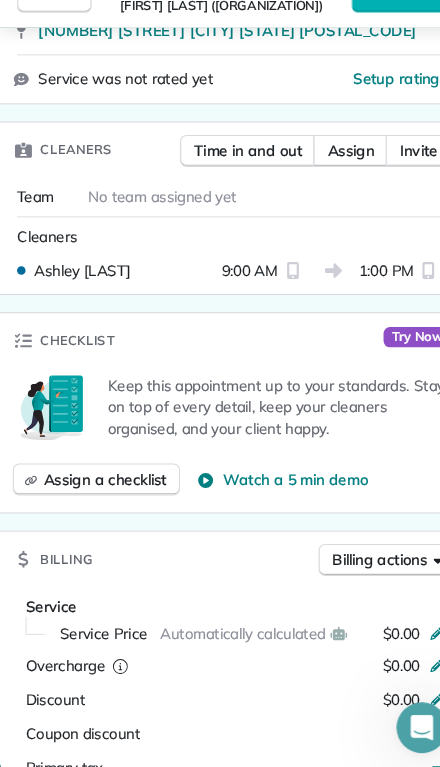 scroll, scrollTop: 420, scrollLeft: 0, axis: vertical 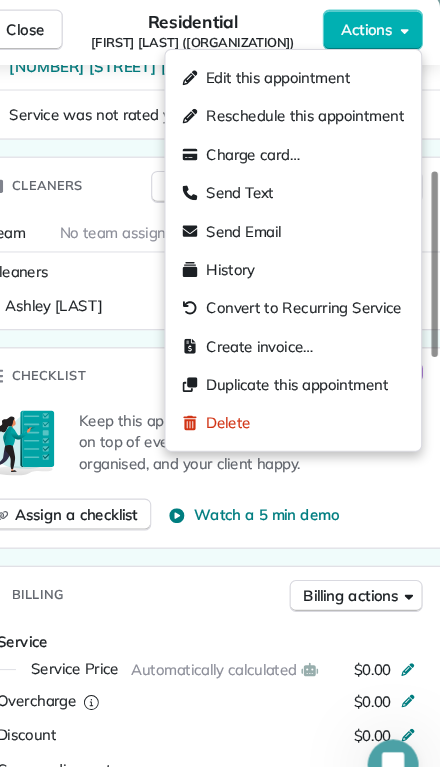 click on "Actions" at bounding box center [371, 33] 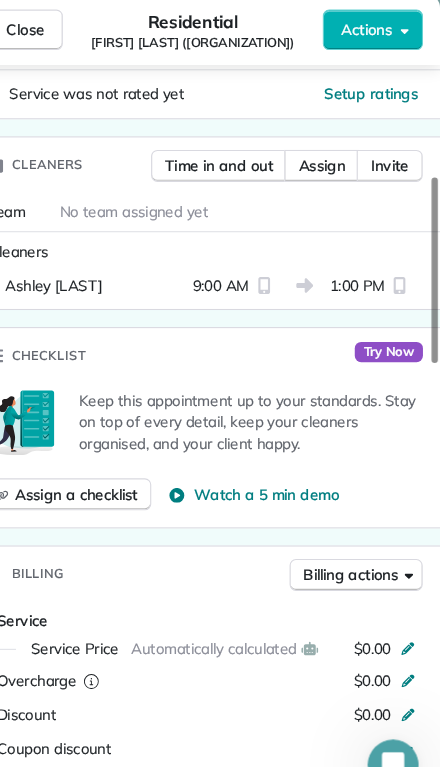 scroll, scrollTop: 444, scrollLeft: 0, axis: vertical 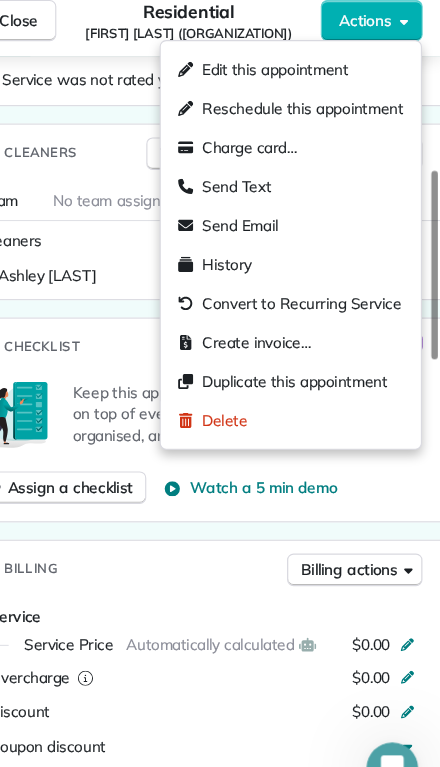 click on "Primary tax -" at bounding box center [220, 735] 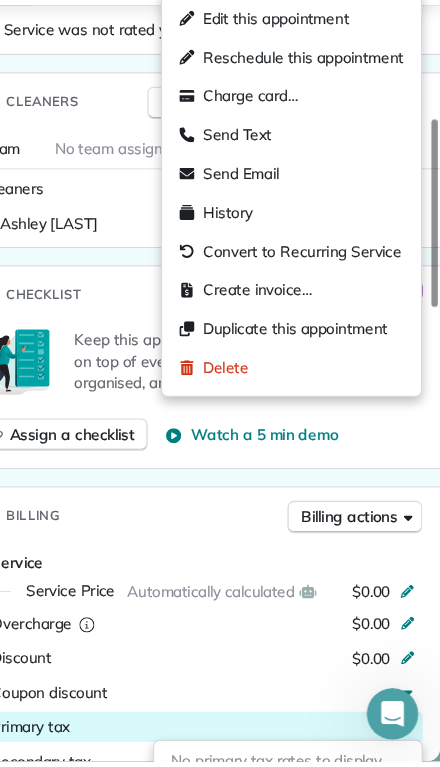 scroll, scrollTop: 44, scrollLeft: 0, axis: vertical 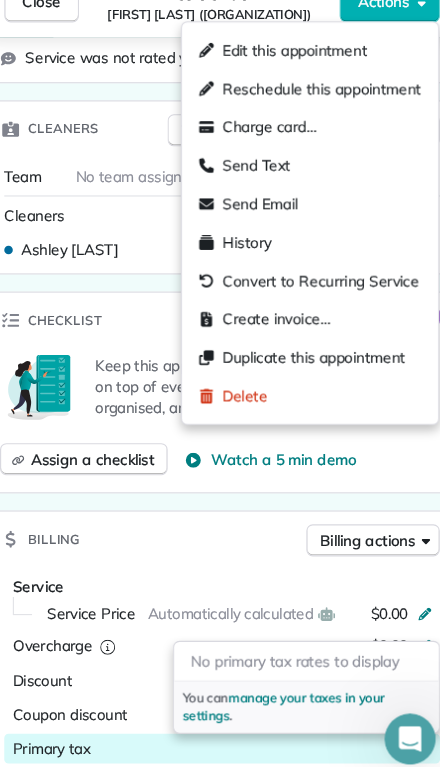 click on "[FIRST] [LAST] ([ORGANIZATION])" at bounding box center (208, 45) 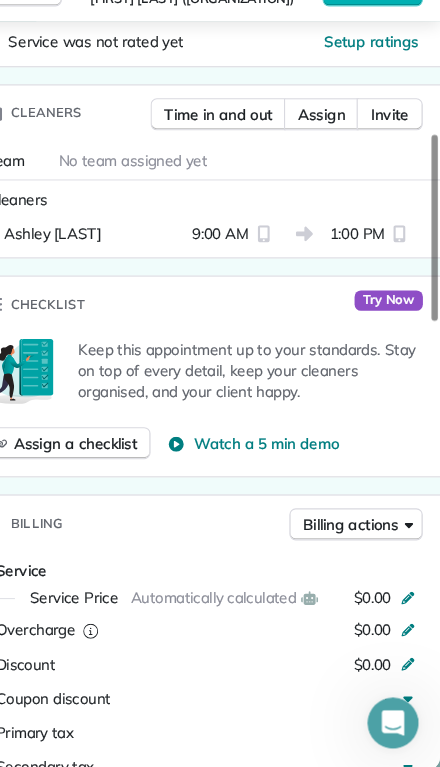 click on "Secondary tax -" at bounding box center (220, 764) 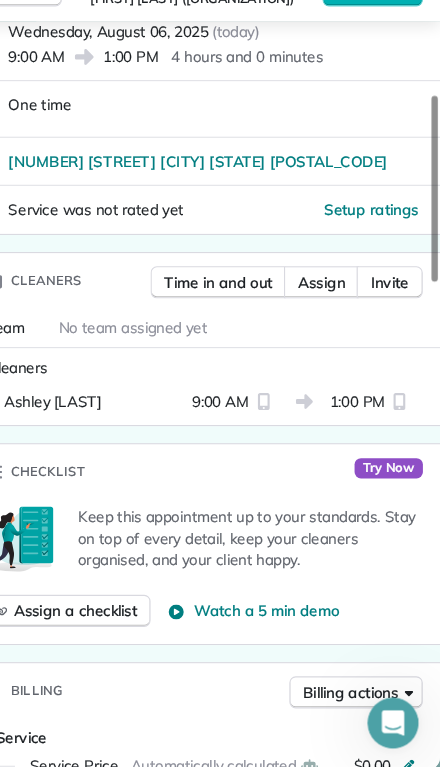 scroll, scrollTop: 292, scrollLeft: 0, axis: vertical 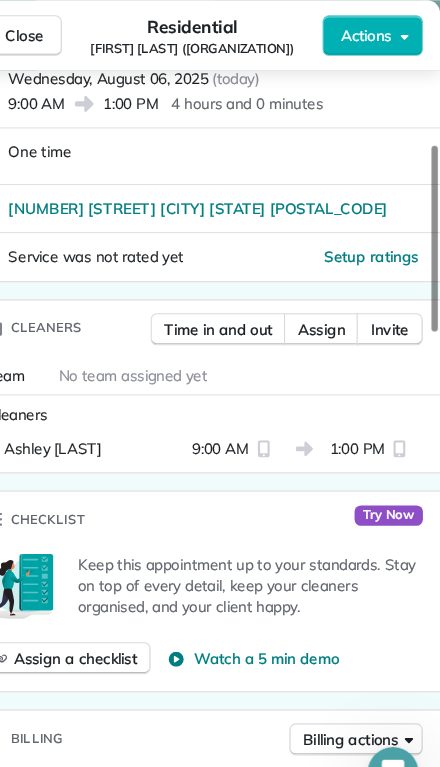 click on "Wednesday, August 06, 2025 ( today ) 9:00 AM 1:00 PM 4 hours and 0 minutes" at bounding box center (232, 85) 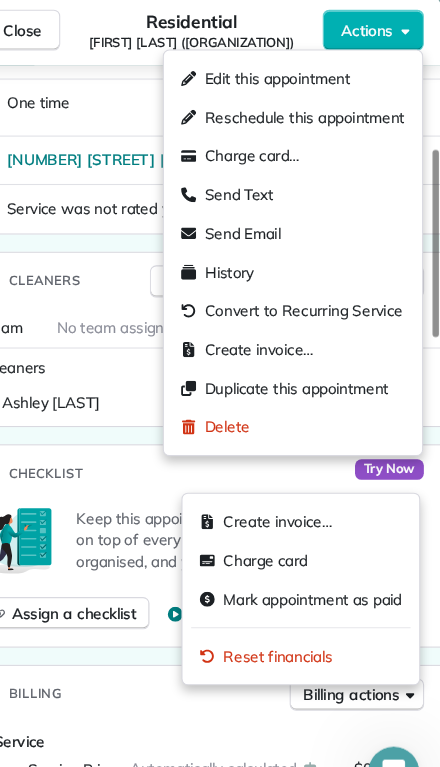 scroll, scrollTop: 336, scrollLeft: 0, axis: vertical 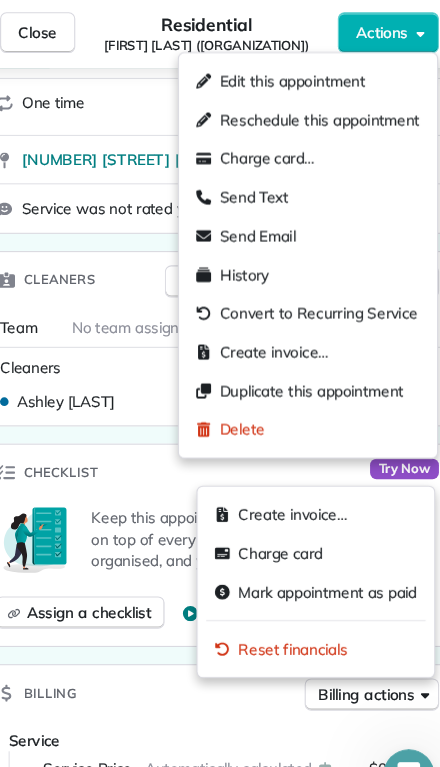 click on "Actions" at bounding box center [377, 33] 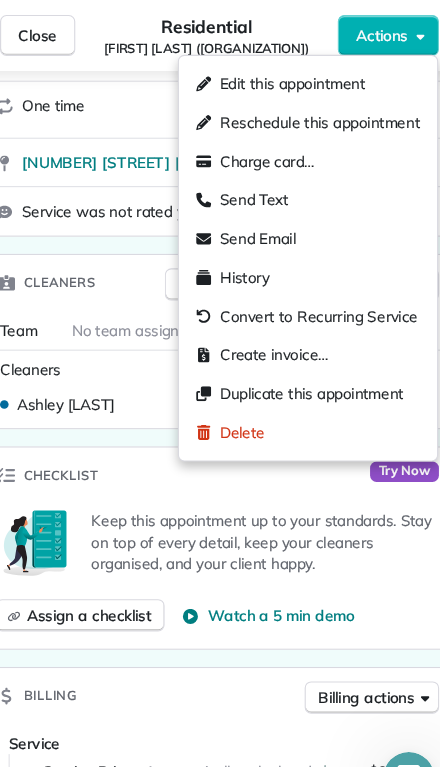 scroll, scrollTop: 0, scrollLeft: 0, axis: both 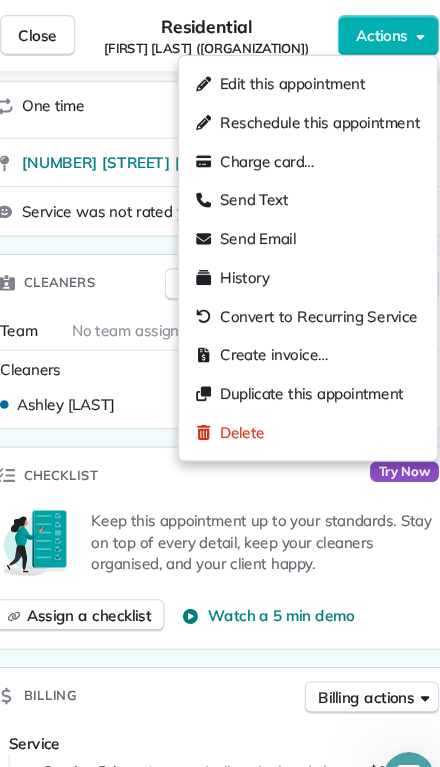 click on "Residential [LAST] ([COMPANY], [LLC]) Actions" at bounding box center (220, 33) 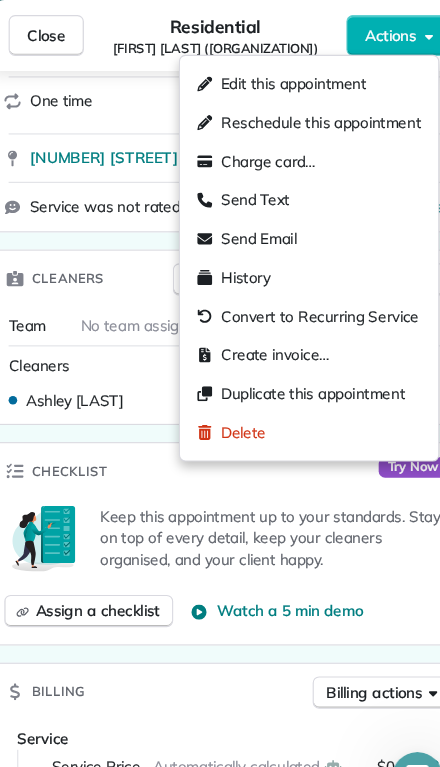 scroll, scrollTop: 329, scrollLeft: 0, axis: vertical 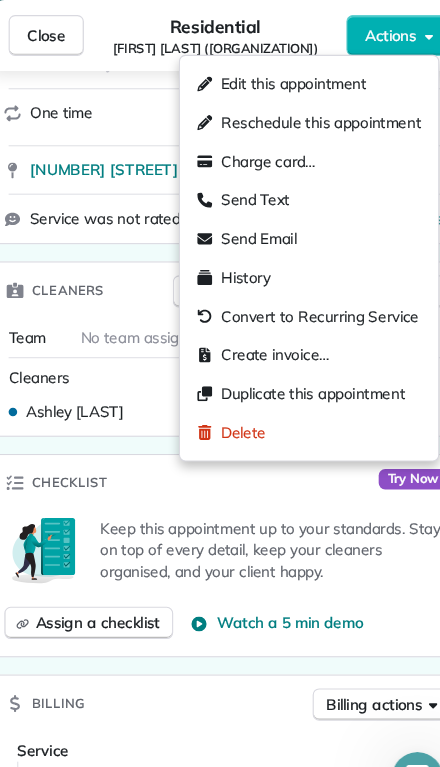 click on "Service" at bounding box center (224, 698) 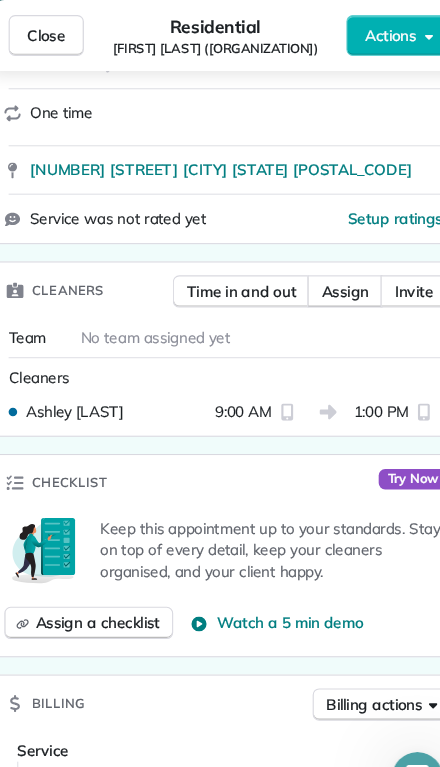 scroll, scrollTop: 300, scrollLeft: 0, axis: vertical 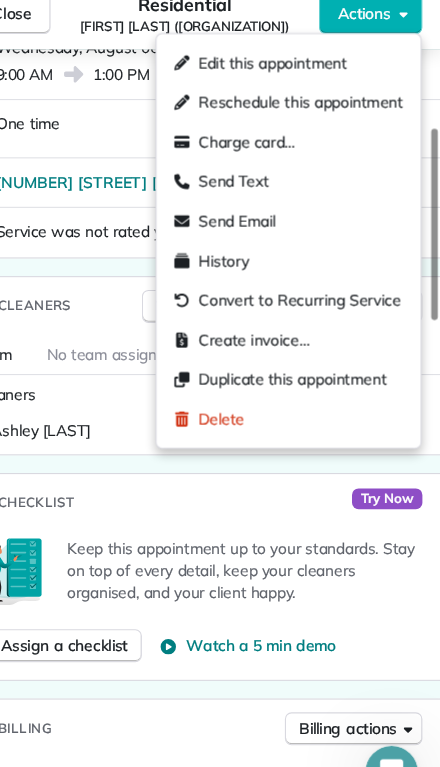 click on "[FIRST]   [LAST]" at bounding box center [77, 412] 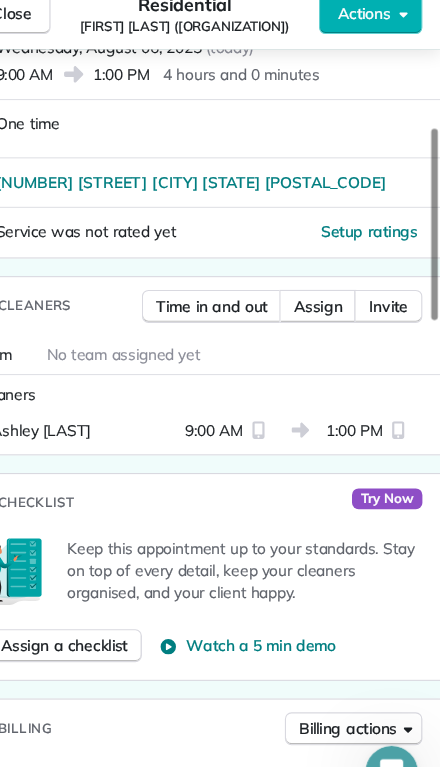 click on "Service Service Price Automatically calculated $0.00 Overcharge $0.00 Discount $0.00 Coupon discount - Primary tax - Secondary tax - Total appointment price $0.00 Tips collected $0.00 Mark as paid Total including tip $0.00 Get paid online in no-time! Send an invoice and reward your cleaners with tips Charge customer credit card" at bounding box center [220, 937] 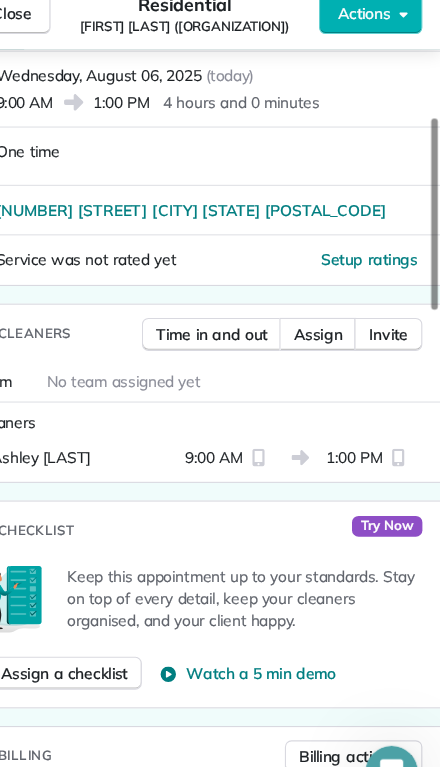 scroll, scrollTop: 260, scrollLeft: 0, axis: vertical 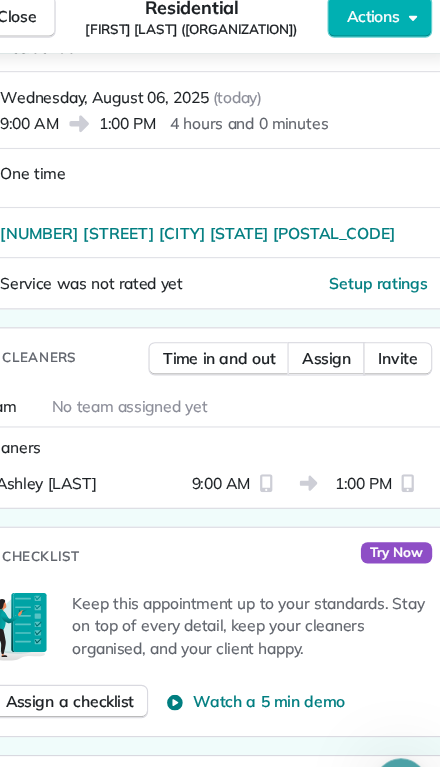 click on "Billing Billing actions" at bounding box center [220, 723] 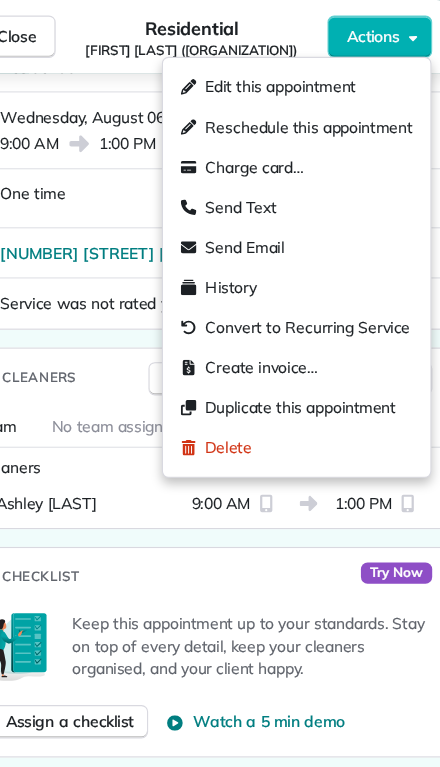 scroll, scrollTop: 11, scrollLeft: 0, axis: vertical 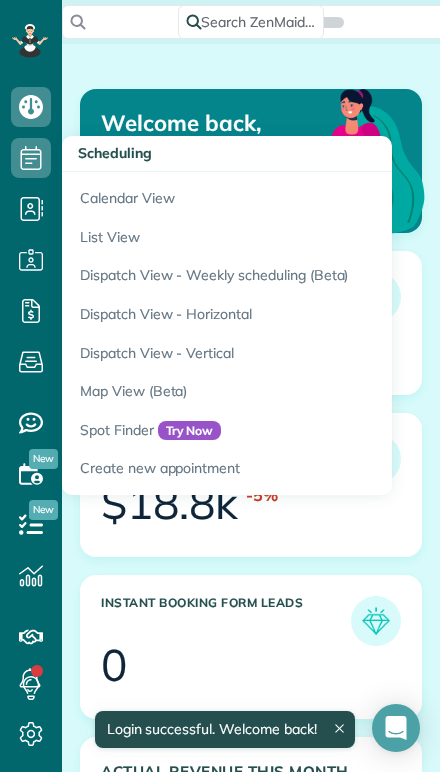 click on "Calendar View" at bounding box center [312, 195] 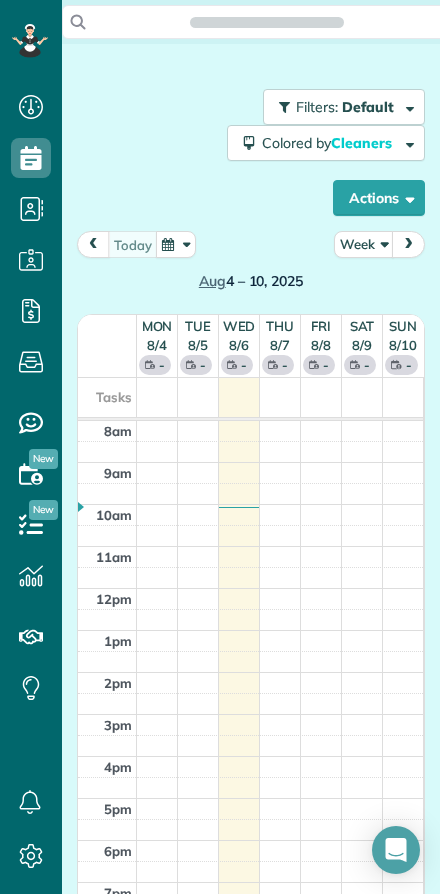 scroll, scrollTop: 0, scrollLeft: 0, axis: both 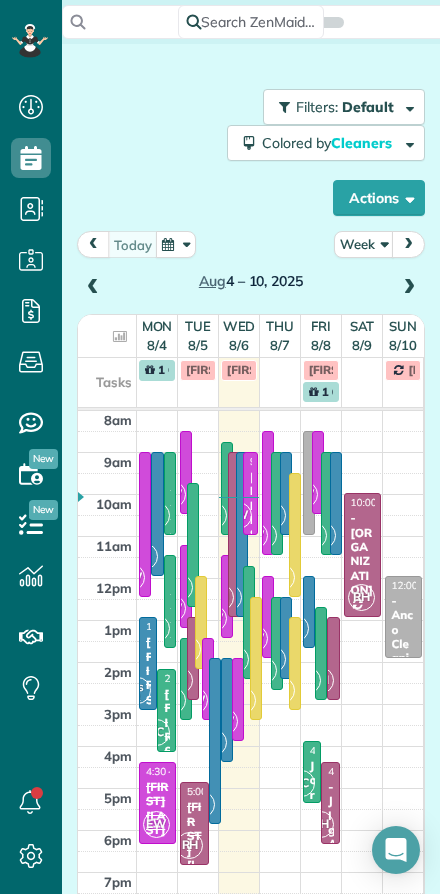 click on "Week" at bounding box center [364, 244] 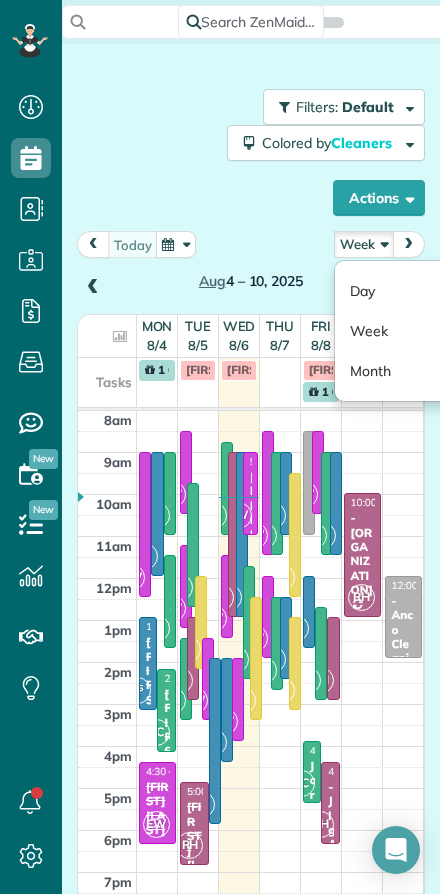 click on "Day" at bounding box center (414, 291) 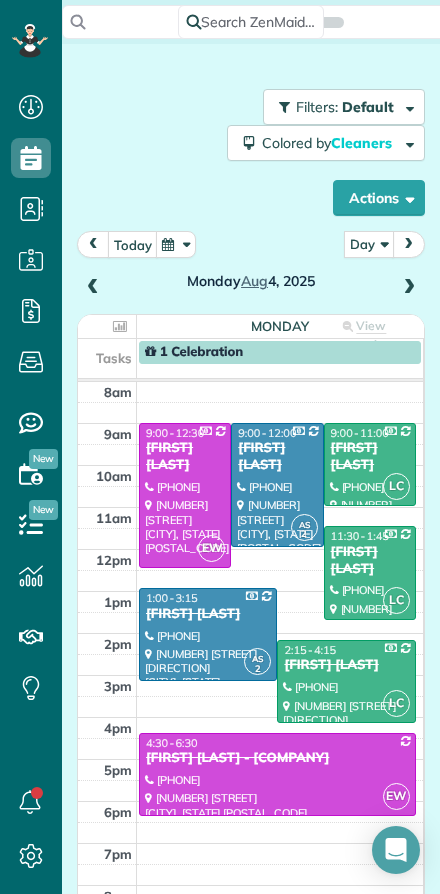 click on "today" at bounding box center (133, 244) 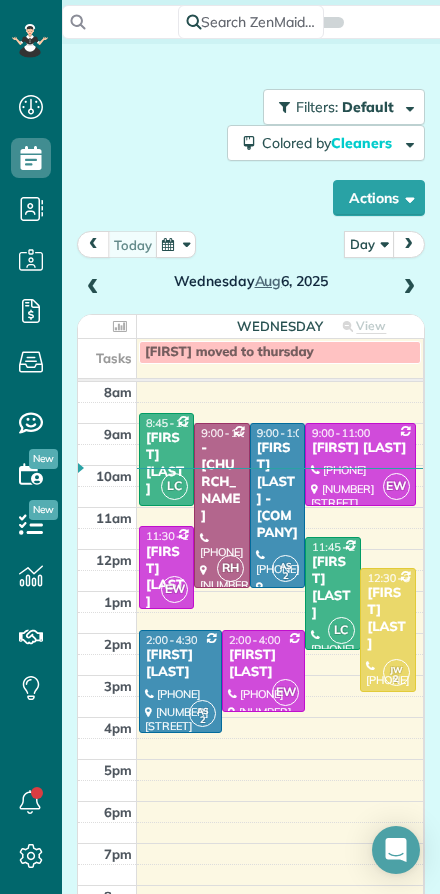 click on "[FIRST] [LAST] - [ORGANIZATION]" at bounding box center (277, 490) 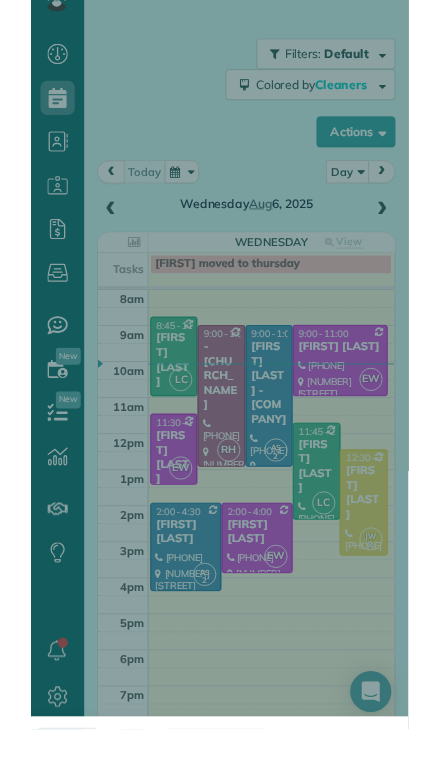 scroll, scrollTop: 811, scrollLeft: 62, axis: both 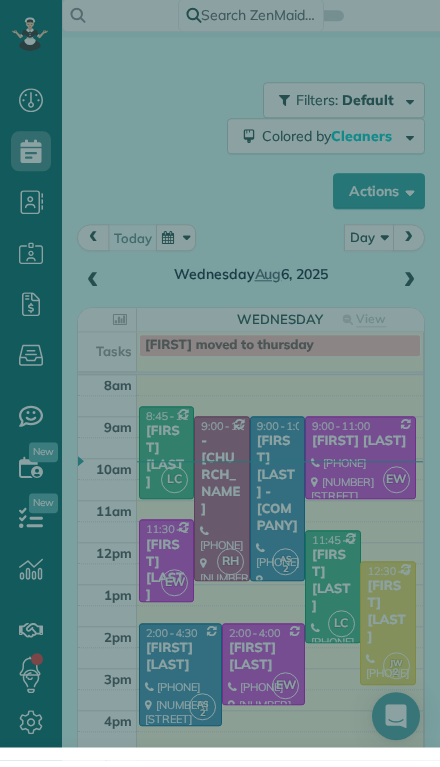 click at bounding box center [232, 930] 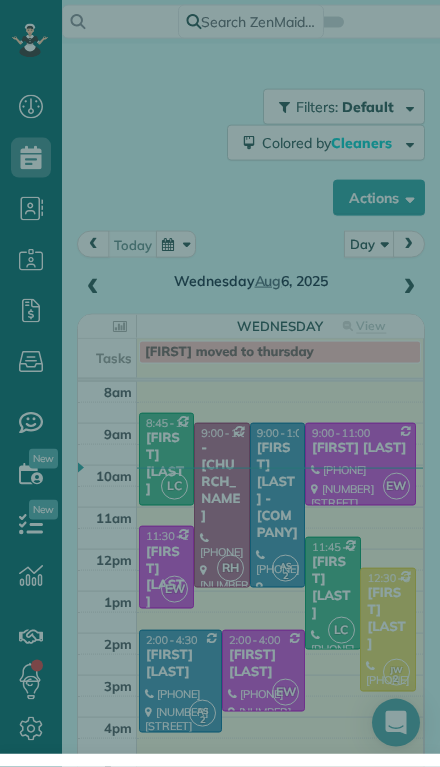 scroll, scrollTop: 44, scrollLeft: 0, axis: vertical 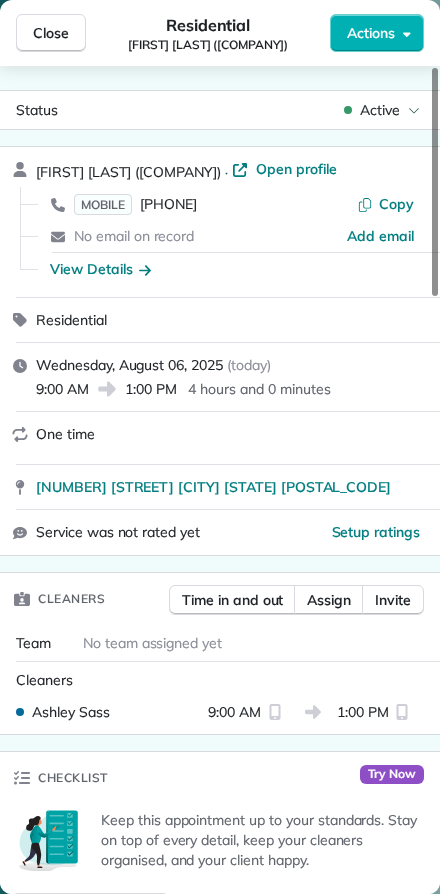 click on "Close" at bounding box center (51, 33) 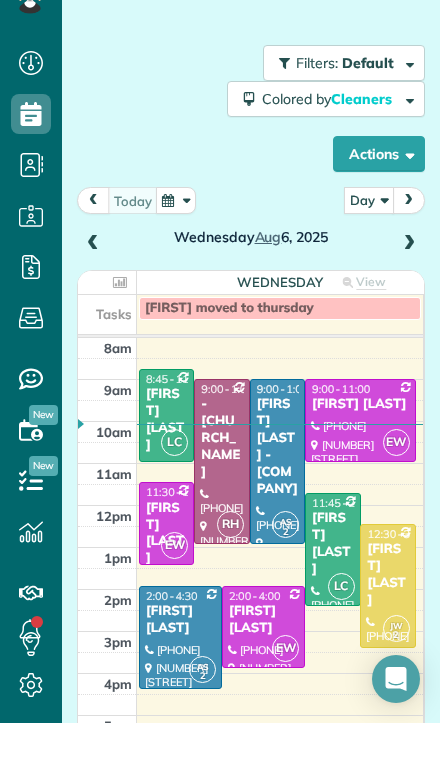 scroll, scrollTop: 44, scrollLeft: 0, axis: vertical 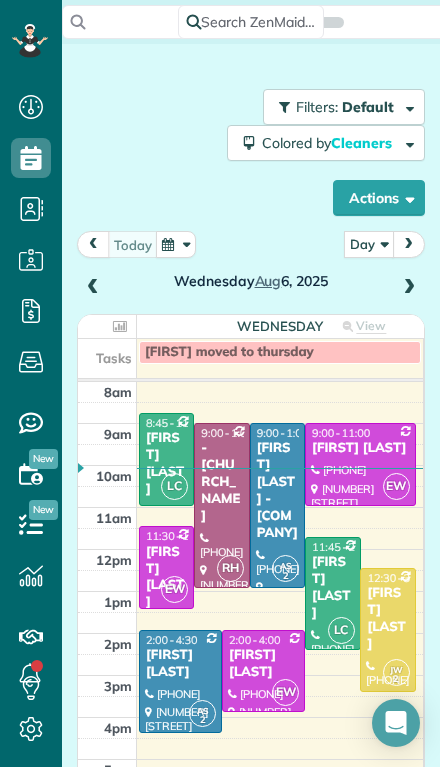 click 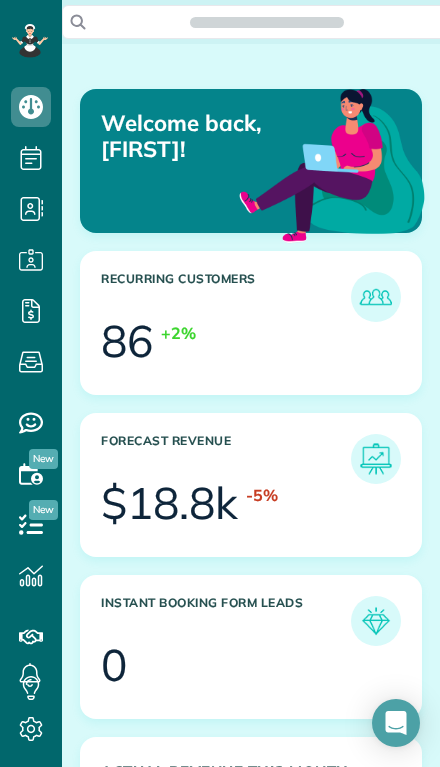 scroll, scrollTop: 0, scrollLeft: 0, axis: both 